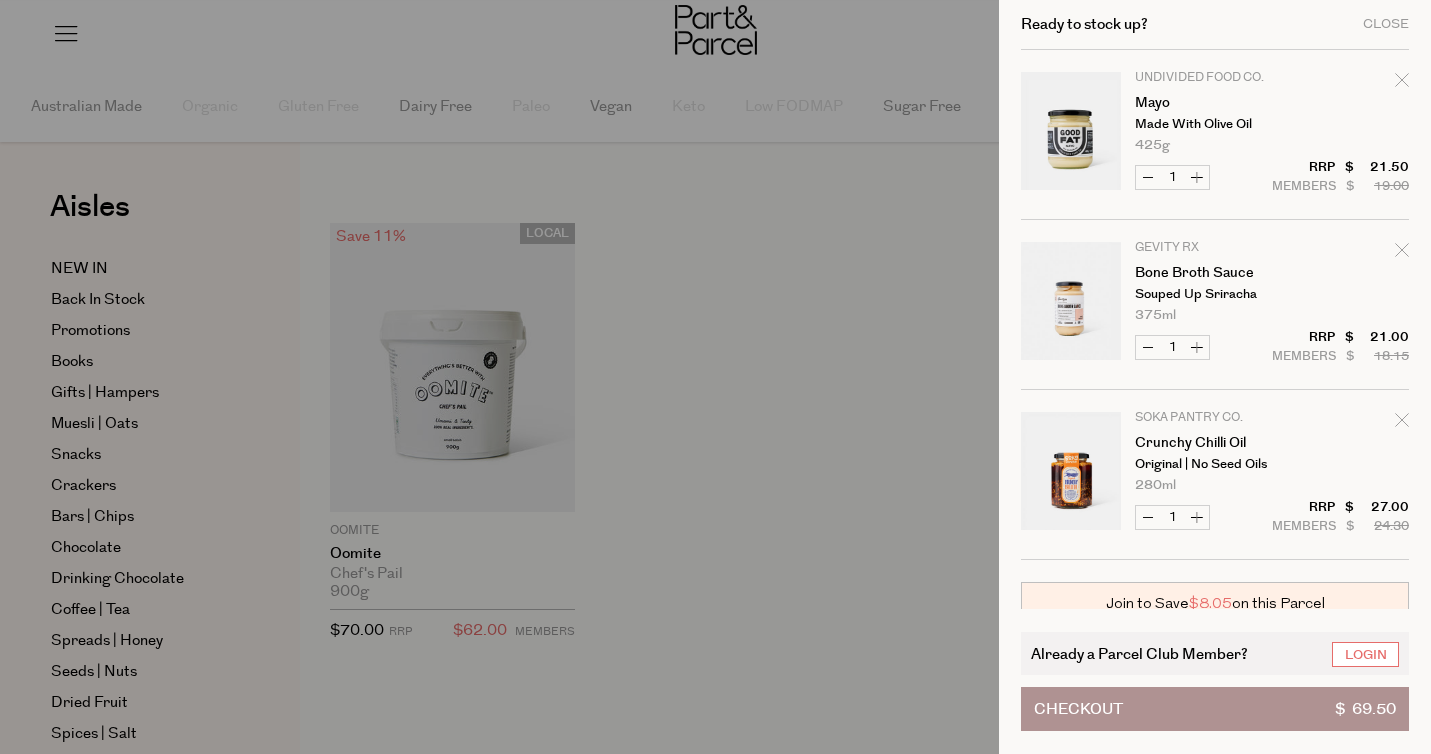 scroll, scrollTop: 0, scrollLeft: 0, axis: both 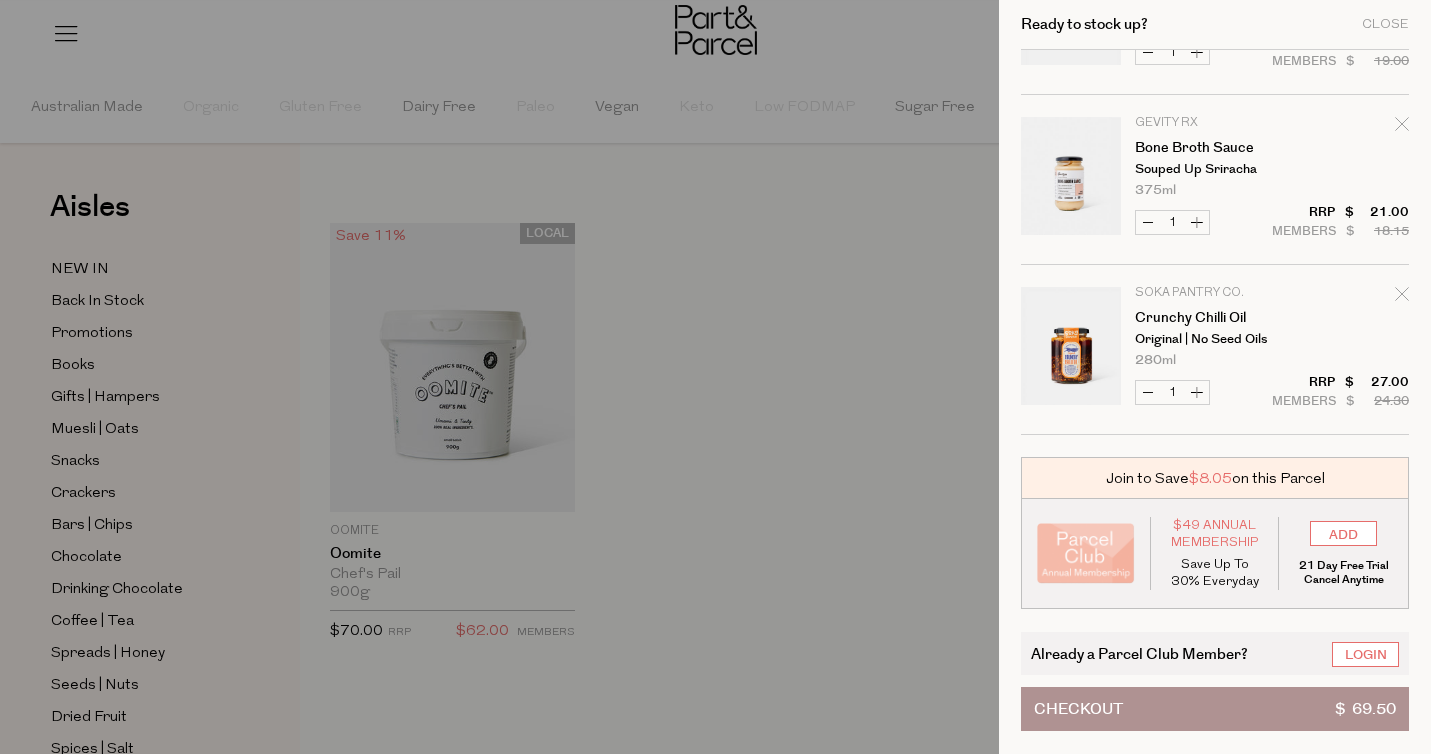 click at bounding box center [715, 377] 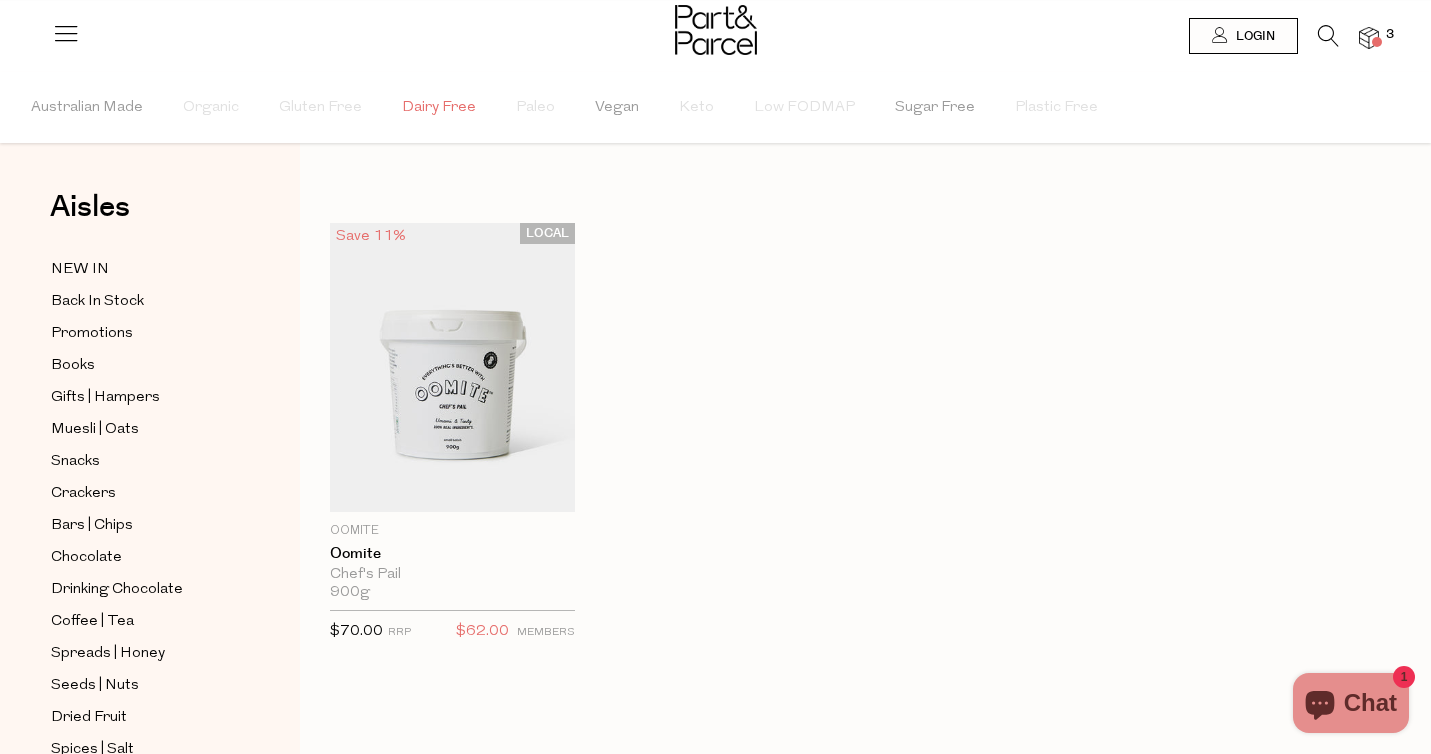 click on "Dairy Free" at bounding box center (439, 108) 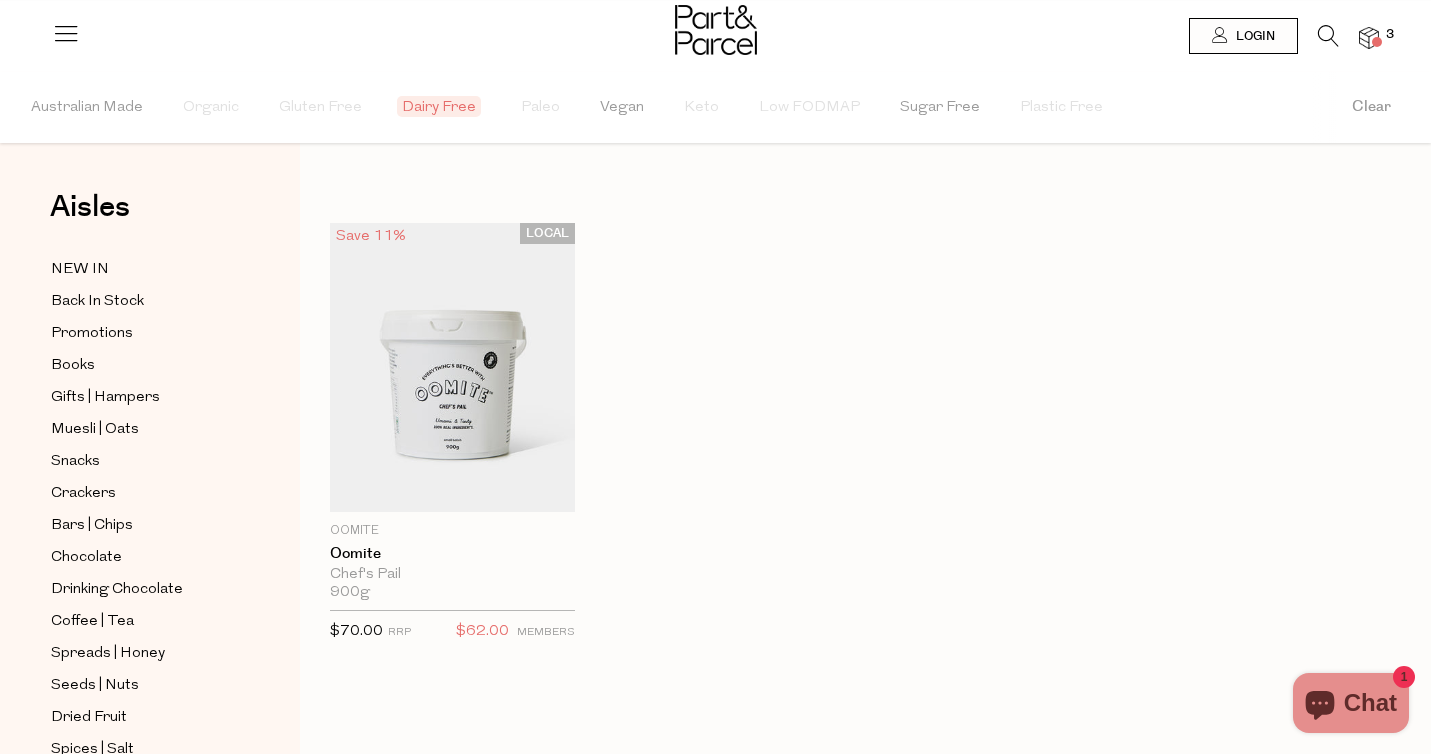 click at bounding box center [716, 30] 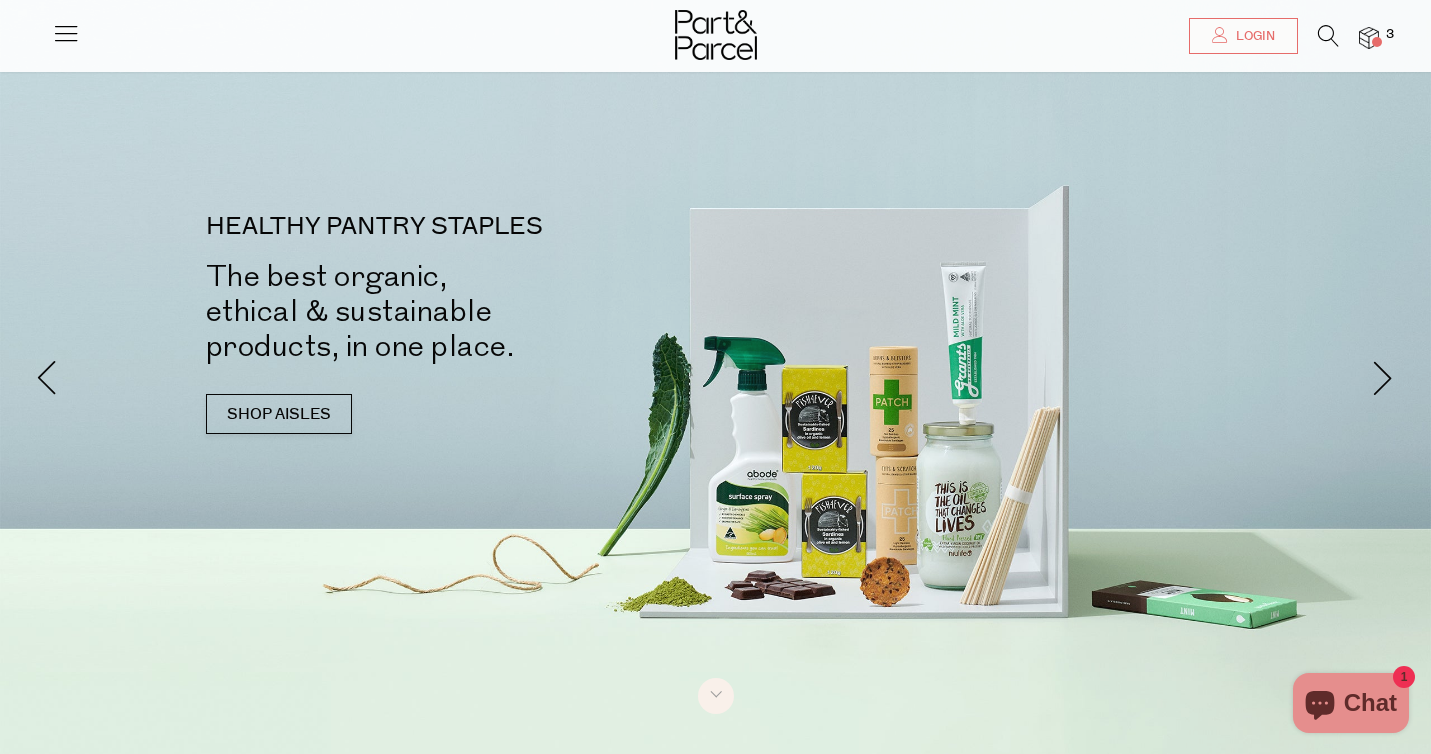 scroll, scrollTop: 15, scrollLeft: 0, axis: vertical 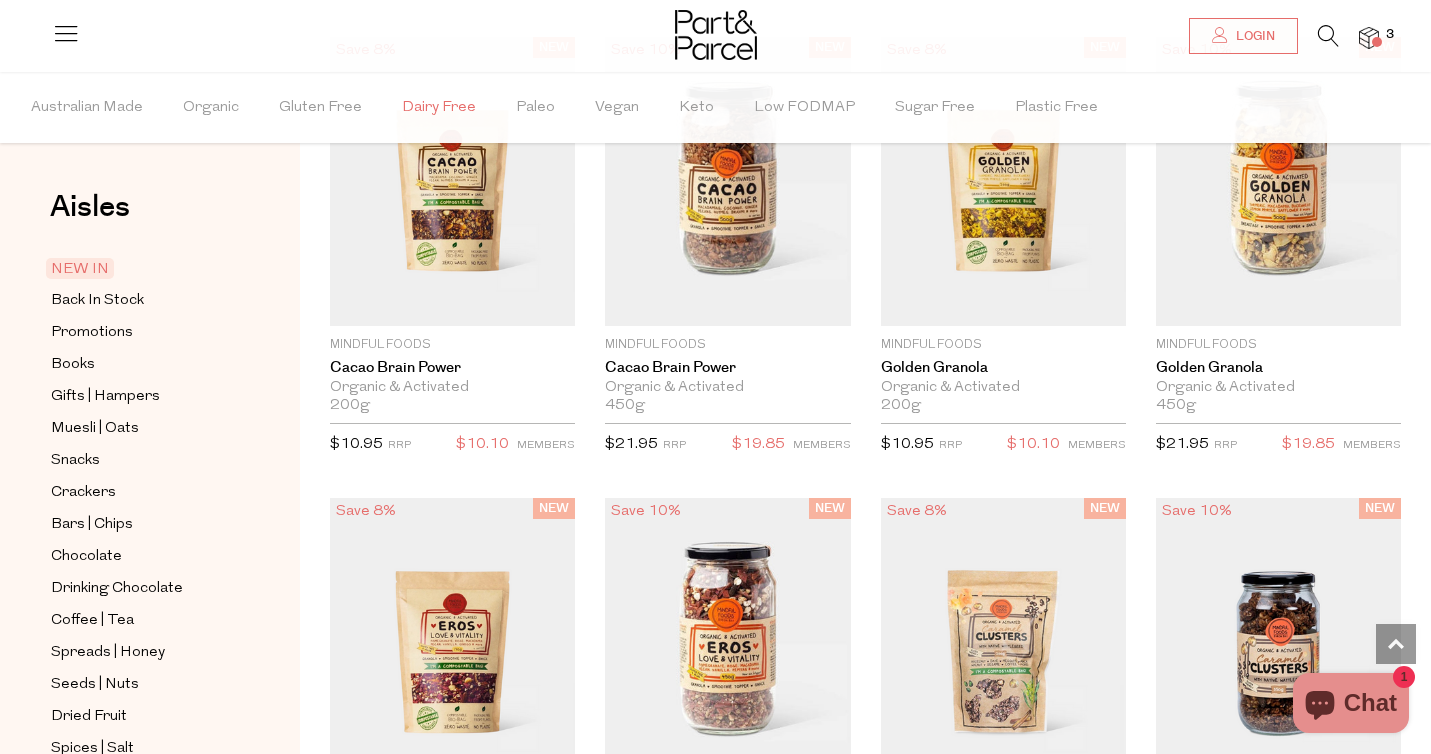 click on "Dairy Free" at bounding box center (439, 108) 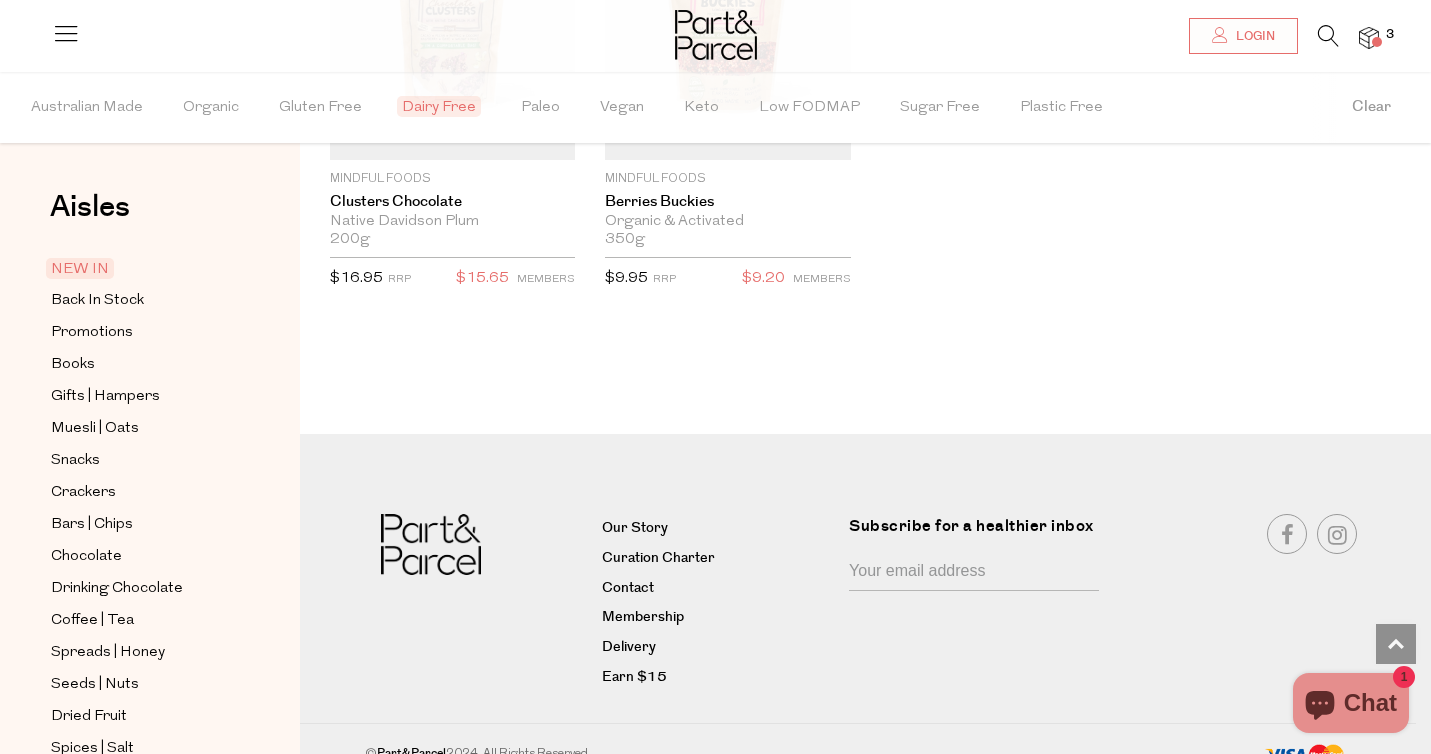 scroll, scrollTop: 4684, scrollLeft: 0, axis: vertical 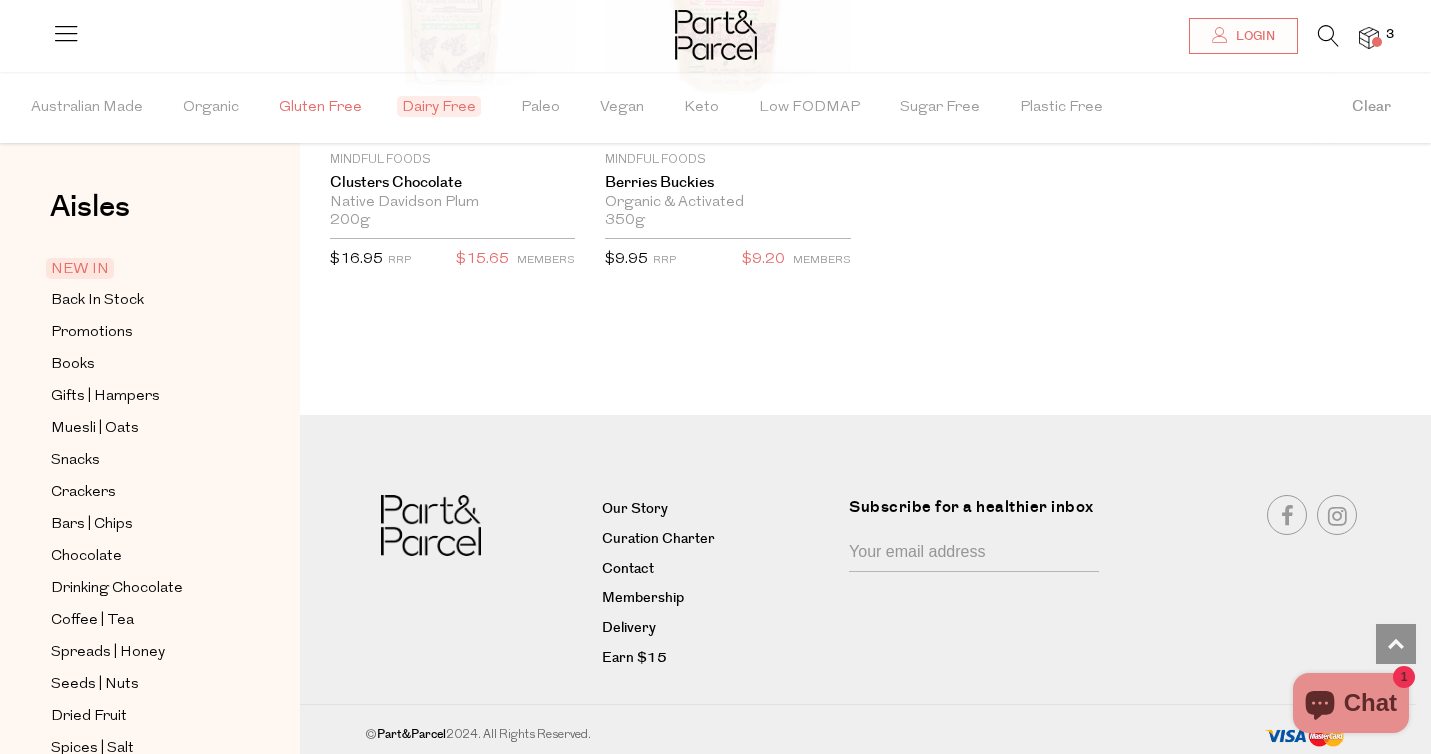 click on "Gluten Free" at bounding box center (320, 108) 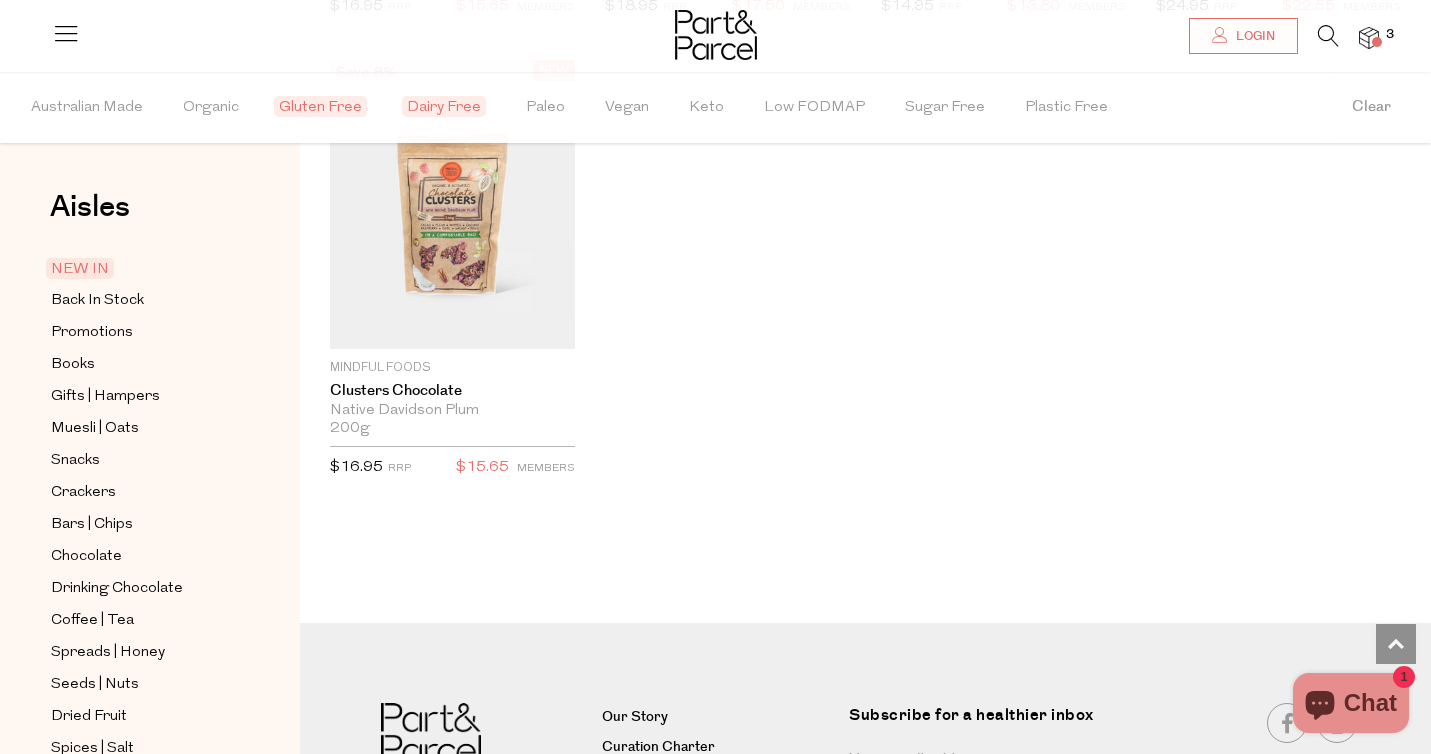 scroll, scrollTop: 3555, scrollLeft: 0, axis: vertical 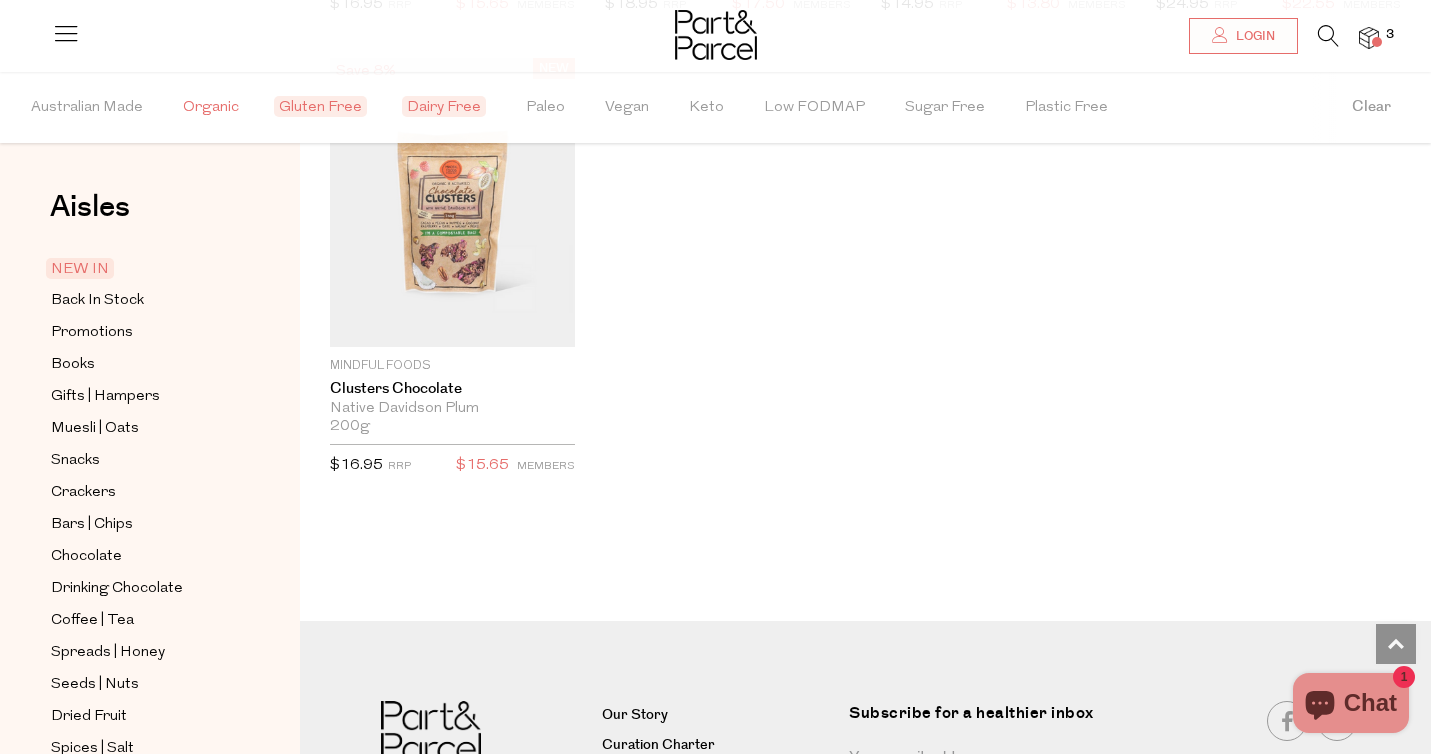 click on "Organic" at bounding box center (211, 108) 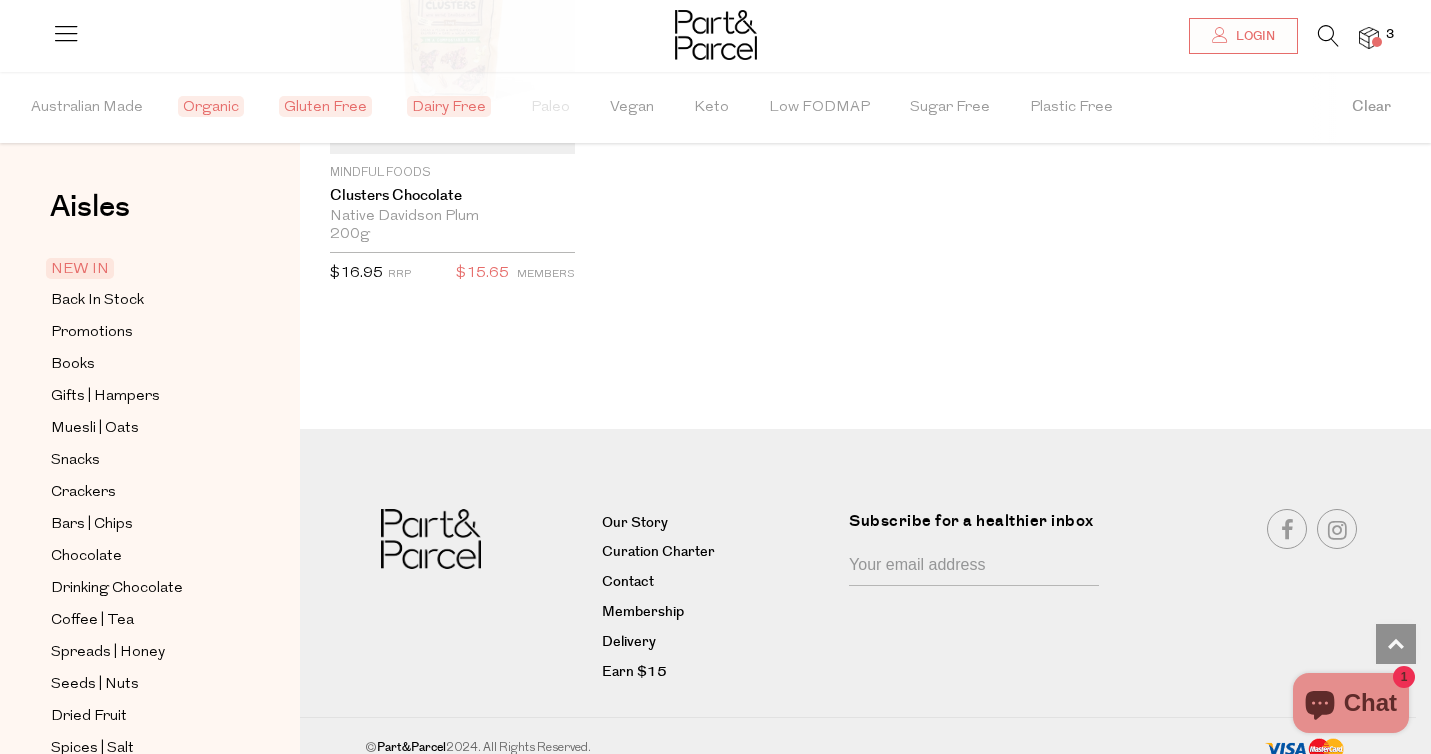 scroll, scrollTop: 2840, scrollLeft: 0, axis: vertical 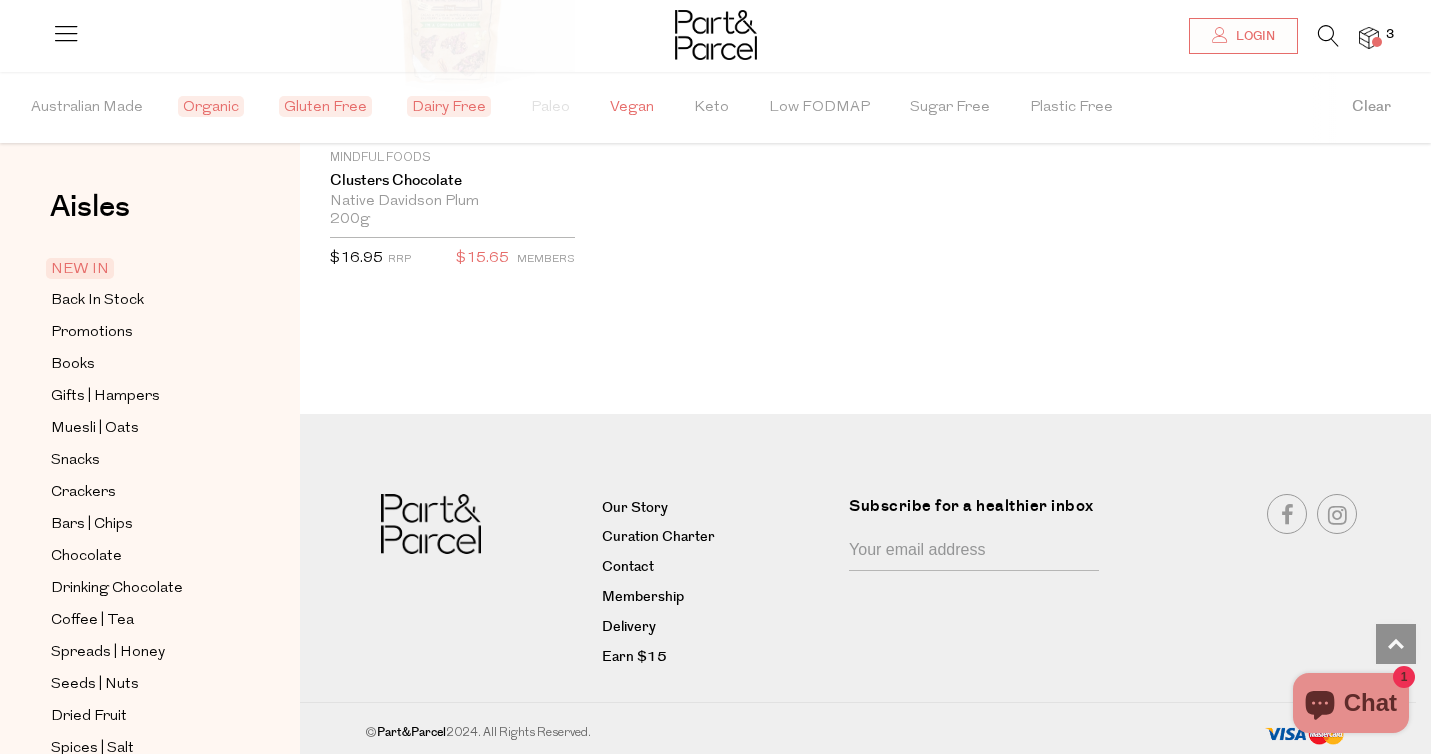 click on "Vegan" at bounding box center [632, 108] 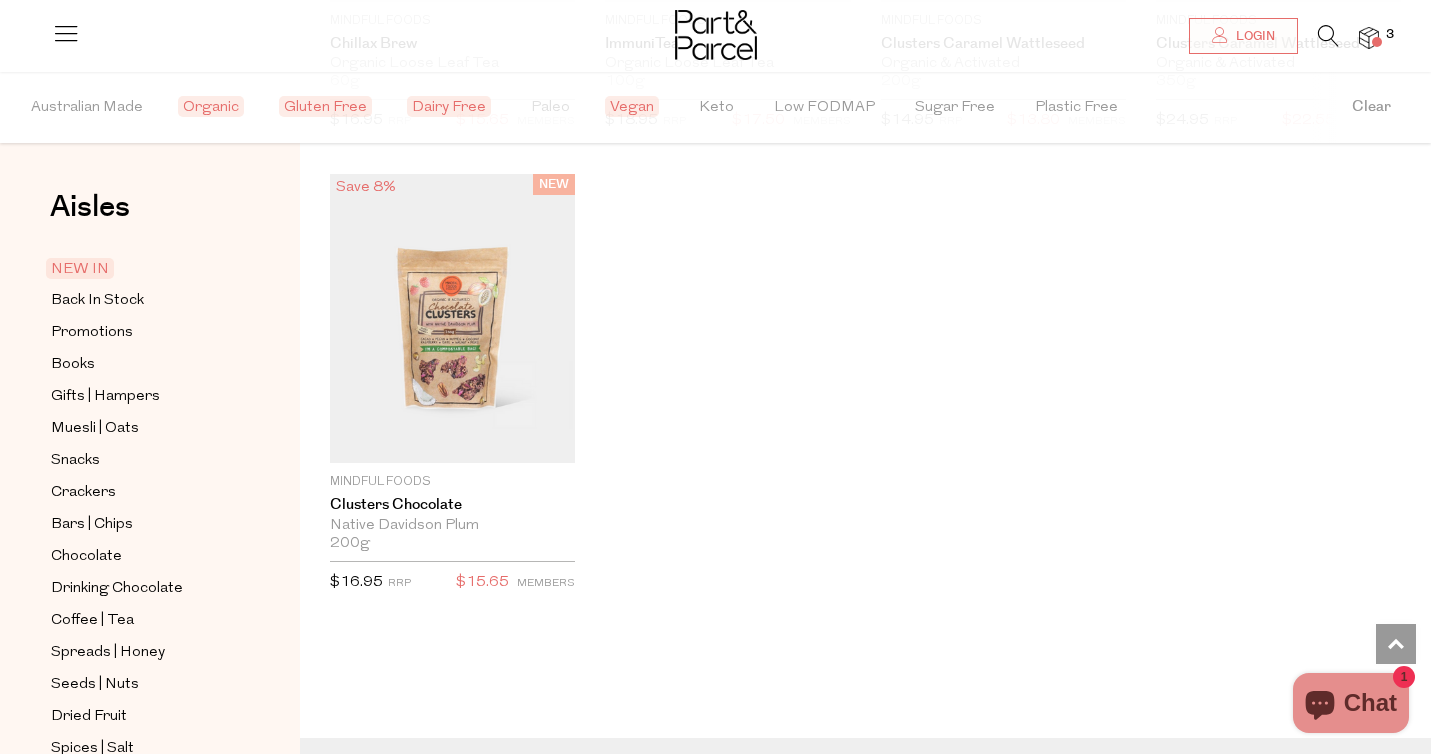 scroll, scrollTop: 2473, scrollLeft: 0, axis: vertical 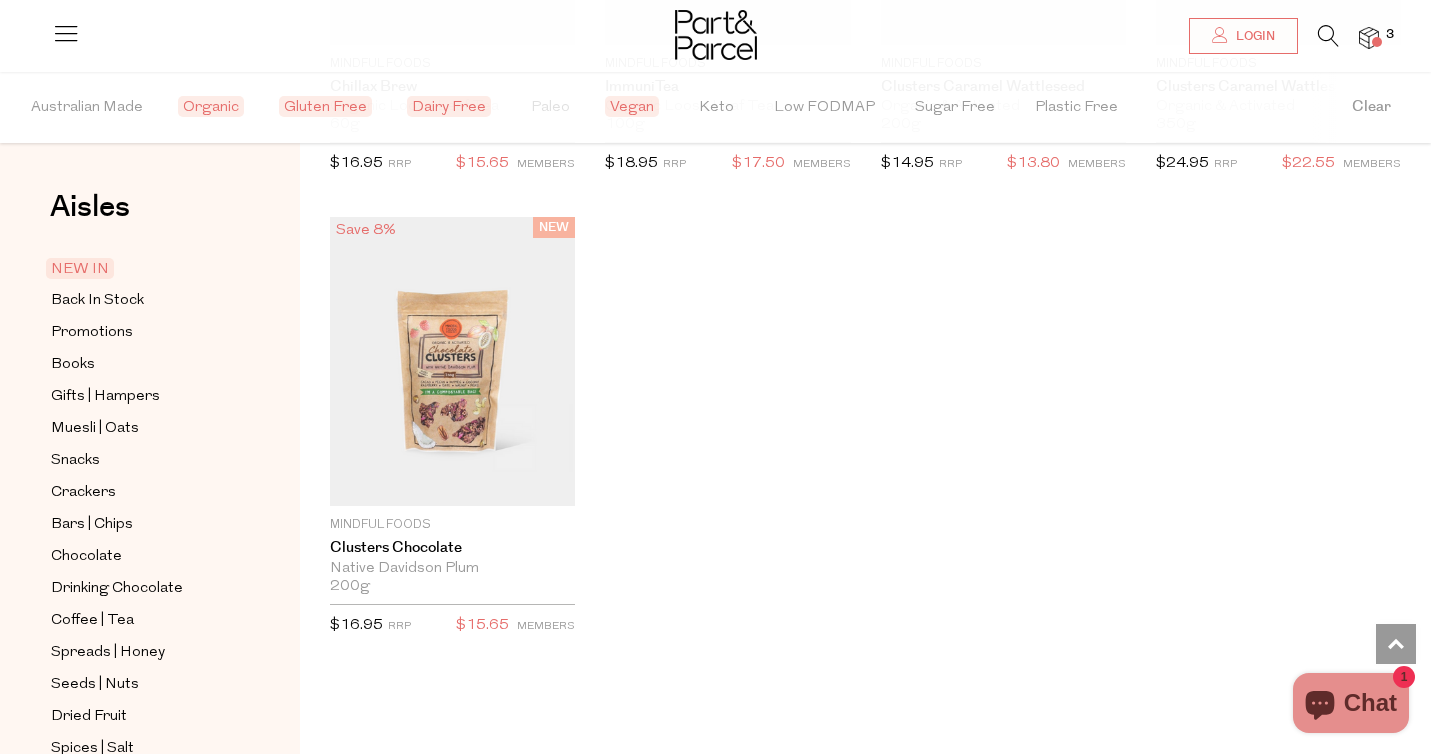 click on "Dairy Free" at bounding box center (451, 107) 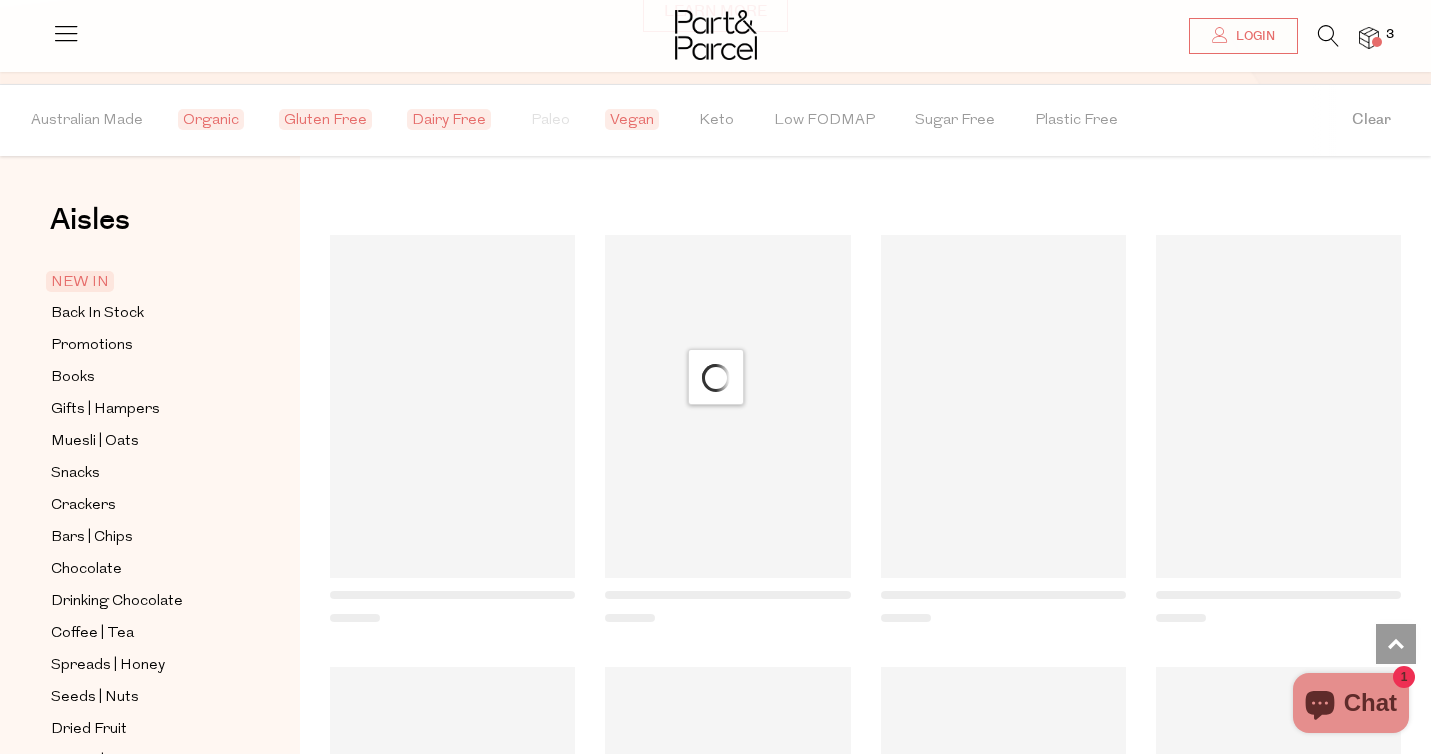 scroll, scrollTop: 1492, scrollLeft: 0, axis: vertical 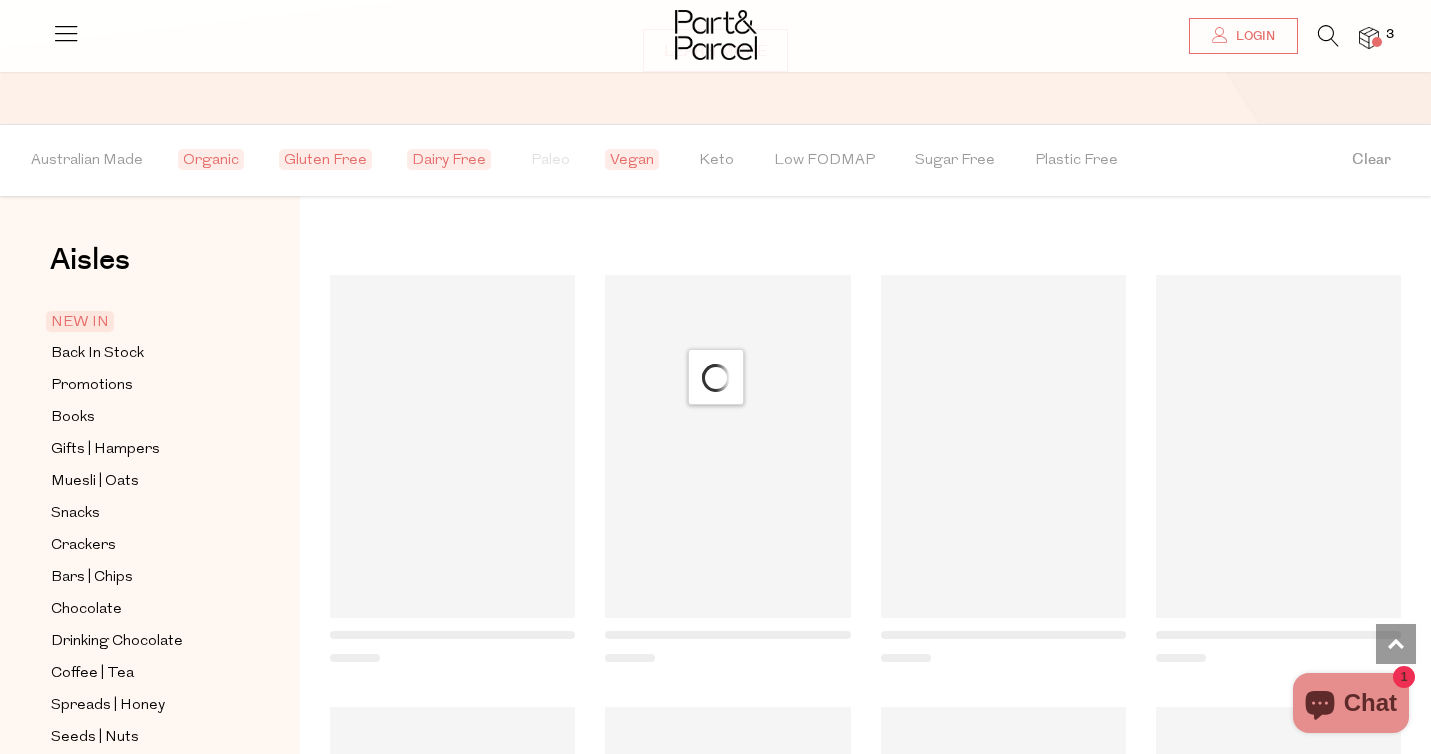 click on "Save $541  on just 8 items per year
Up to 30% Off RRP
Savings Guarantee
Priority Shipping
Exclusive Offers + Gifts
Learn more" at bounding box center [715, -100] 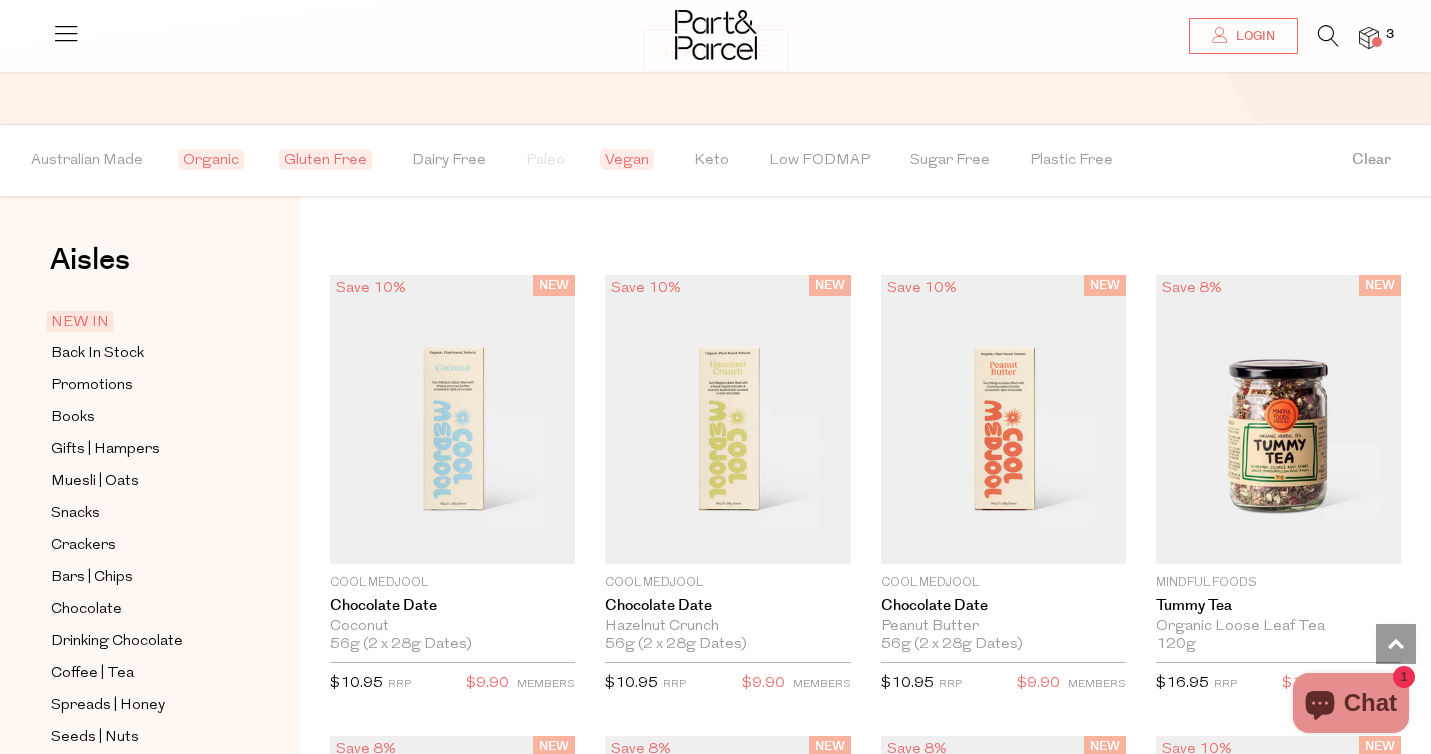 click on "Gluten Free" at bounding box center [325, 159] 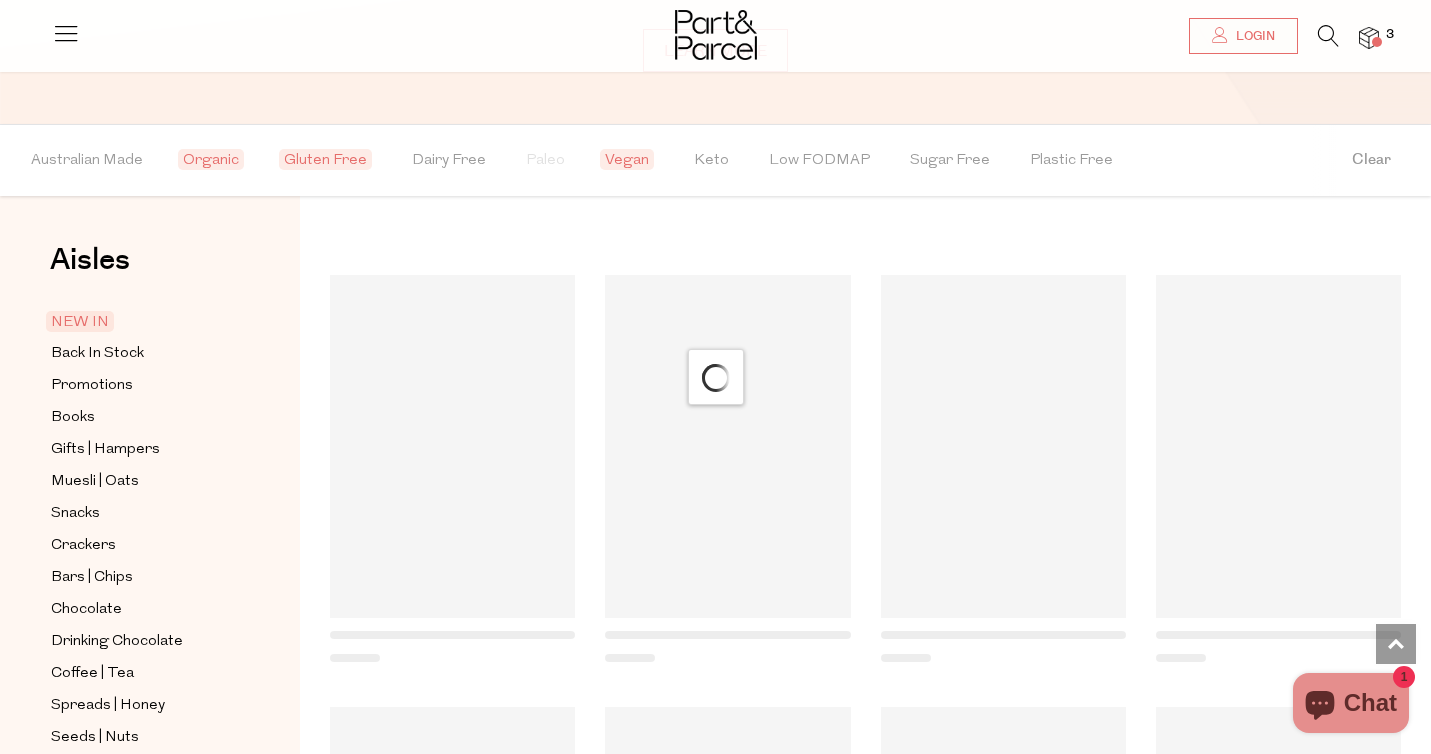 click on "Organic" at bounding box center (211, 159) 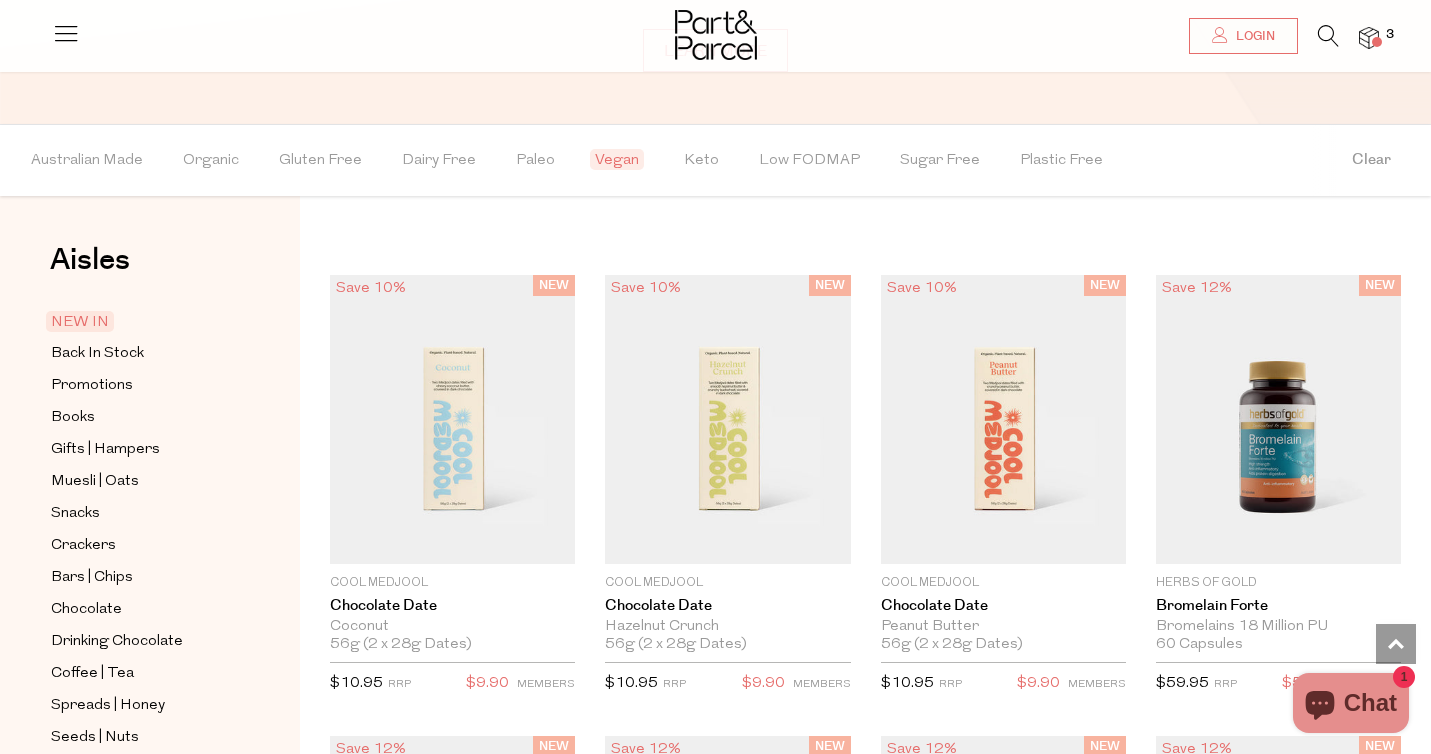 click on "Vegan" at bounding box center [617, 159] 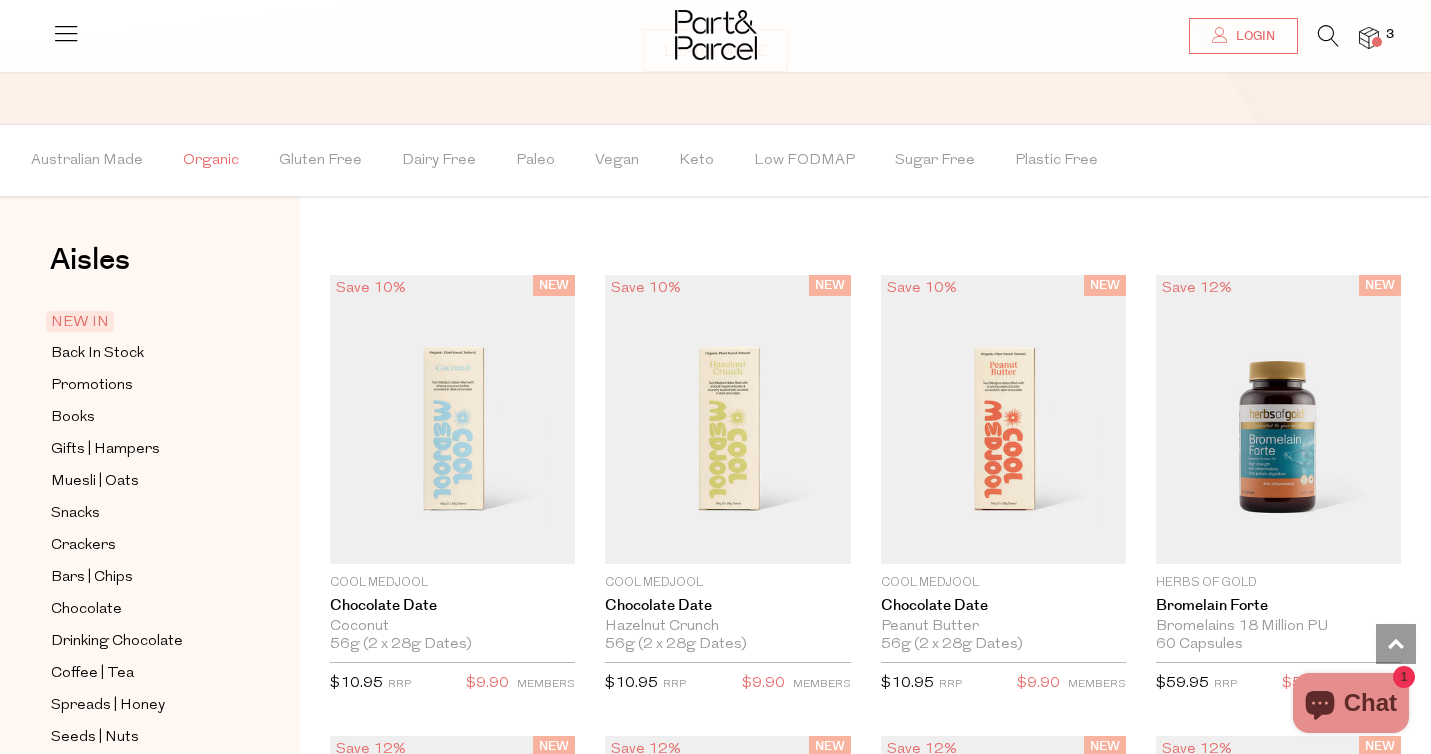 click on "Organic" at bounding box center [211, 161] 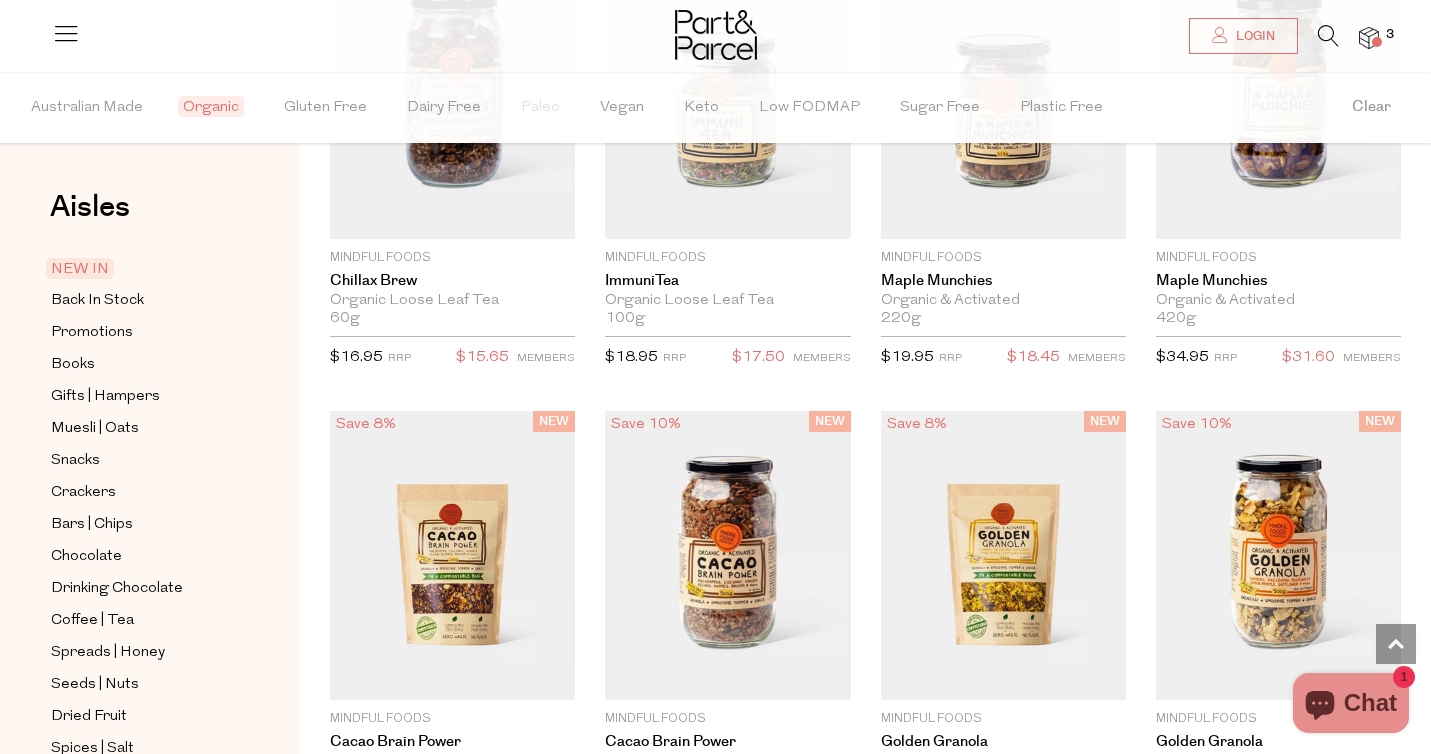 scroll, scrollTop: 2203, scrollLeft: 0, axis: vertical 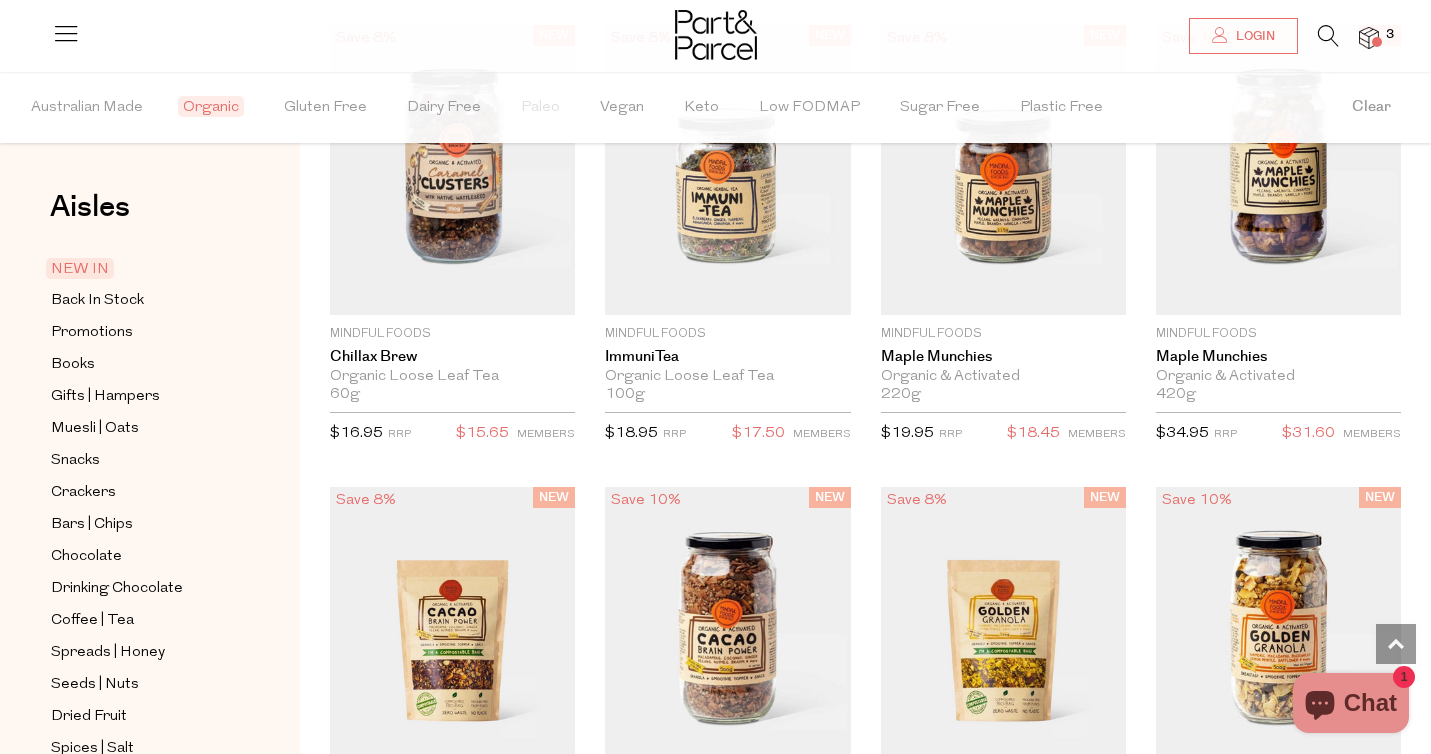 click on "Organic" at bounding box center [211, 106] 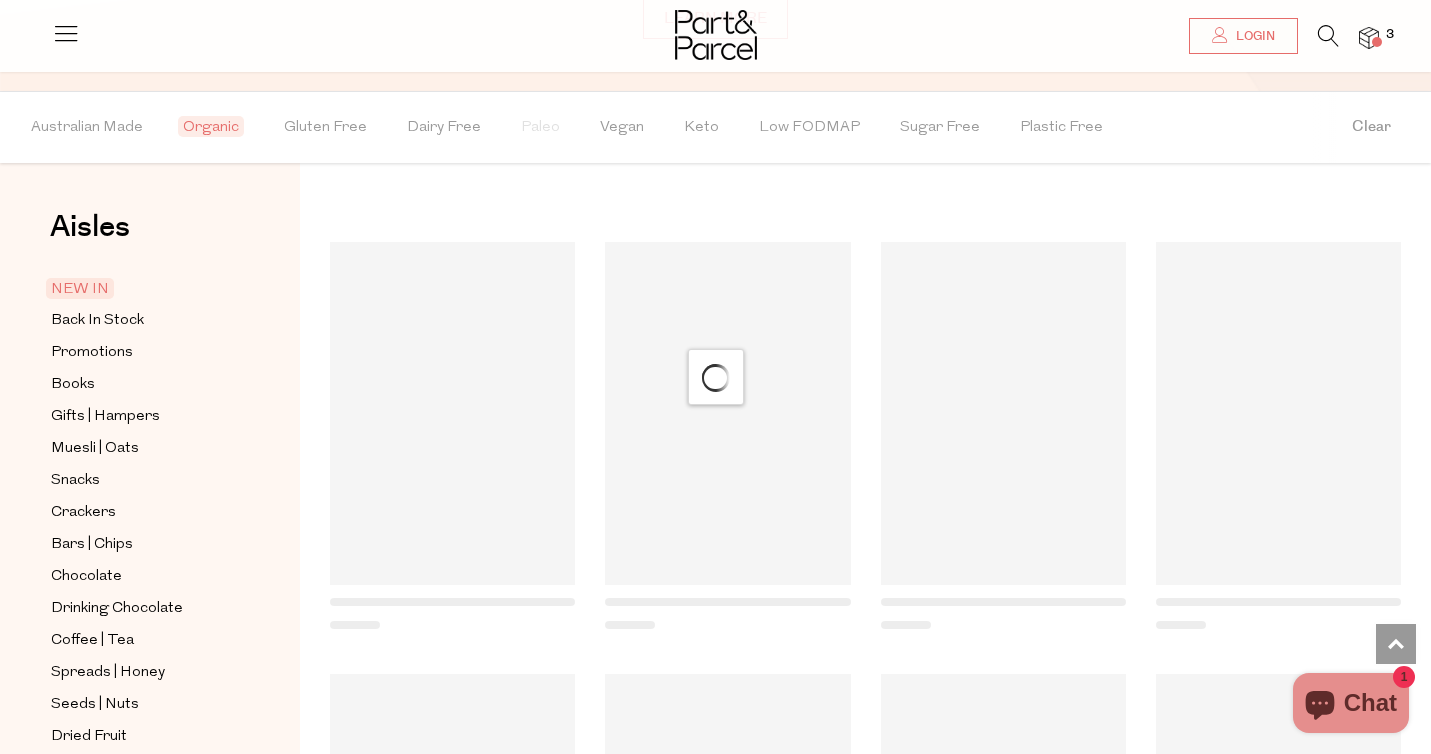 scroll, scrollTop: 1492, scrollLeft: 0, axis: vertical 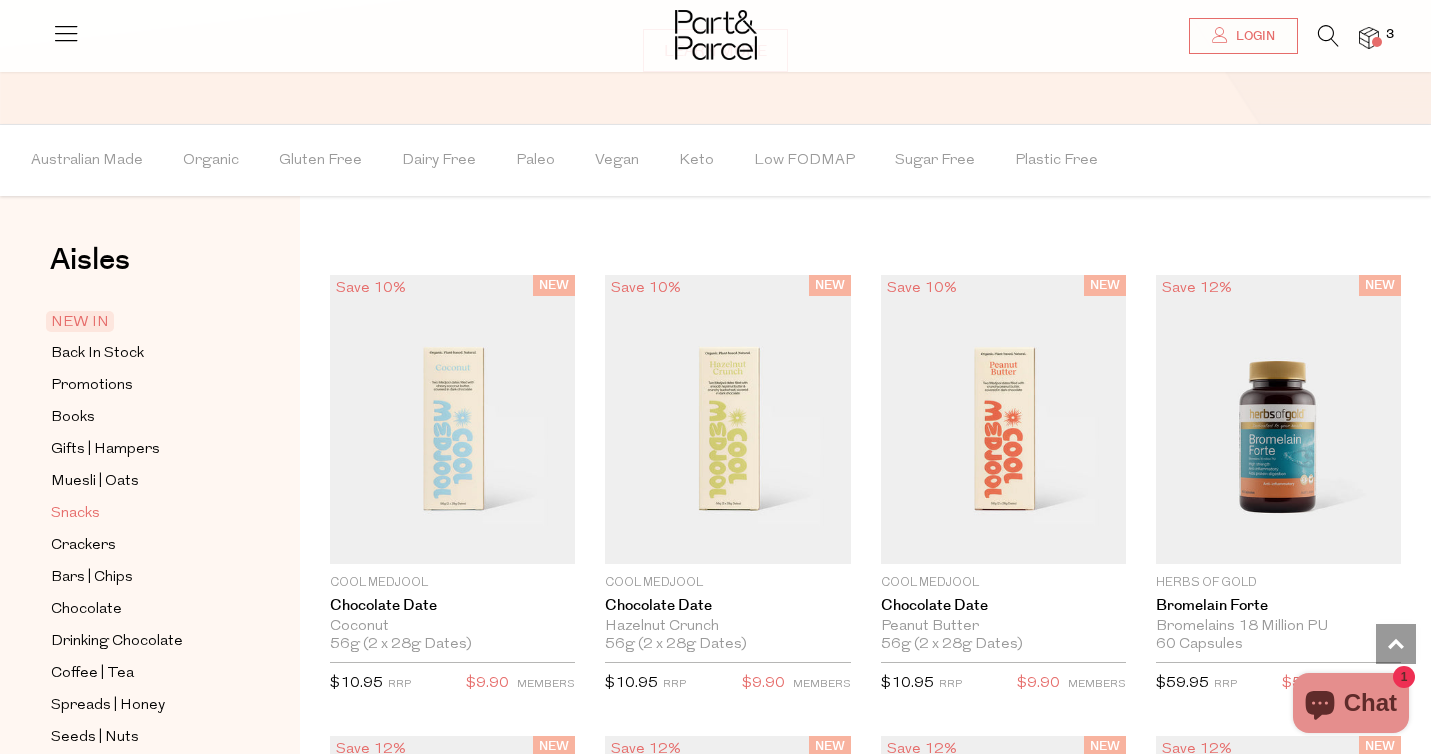 click on "Snacks" at bounding box center (75, 514) 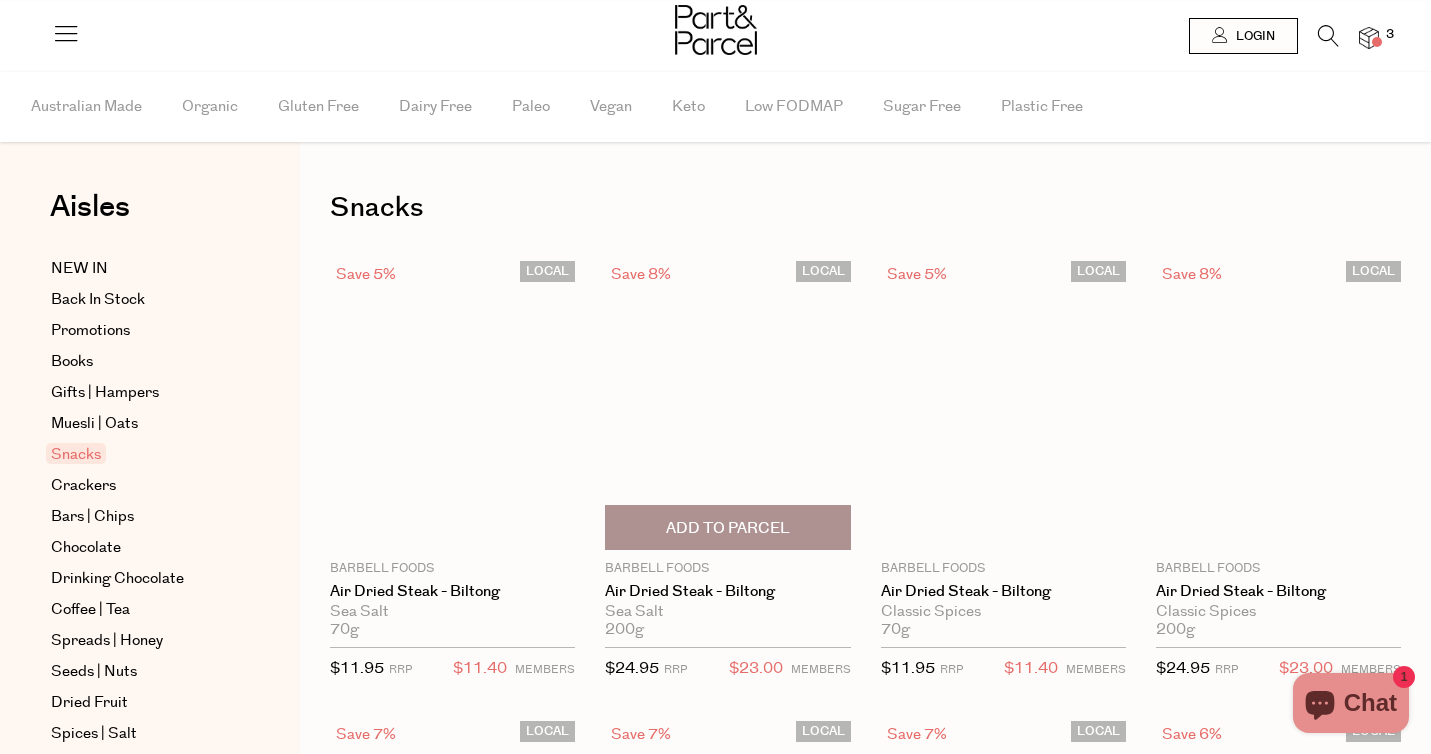 scroll, scrollTop: 0, scrollLeft: 0, axis: both 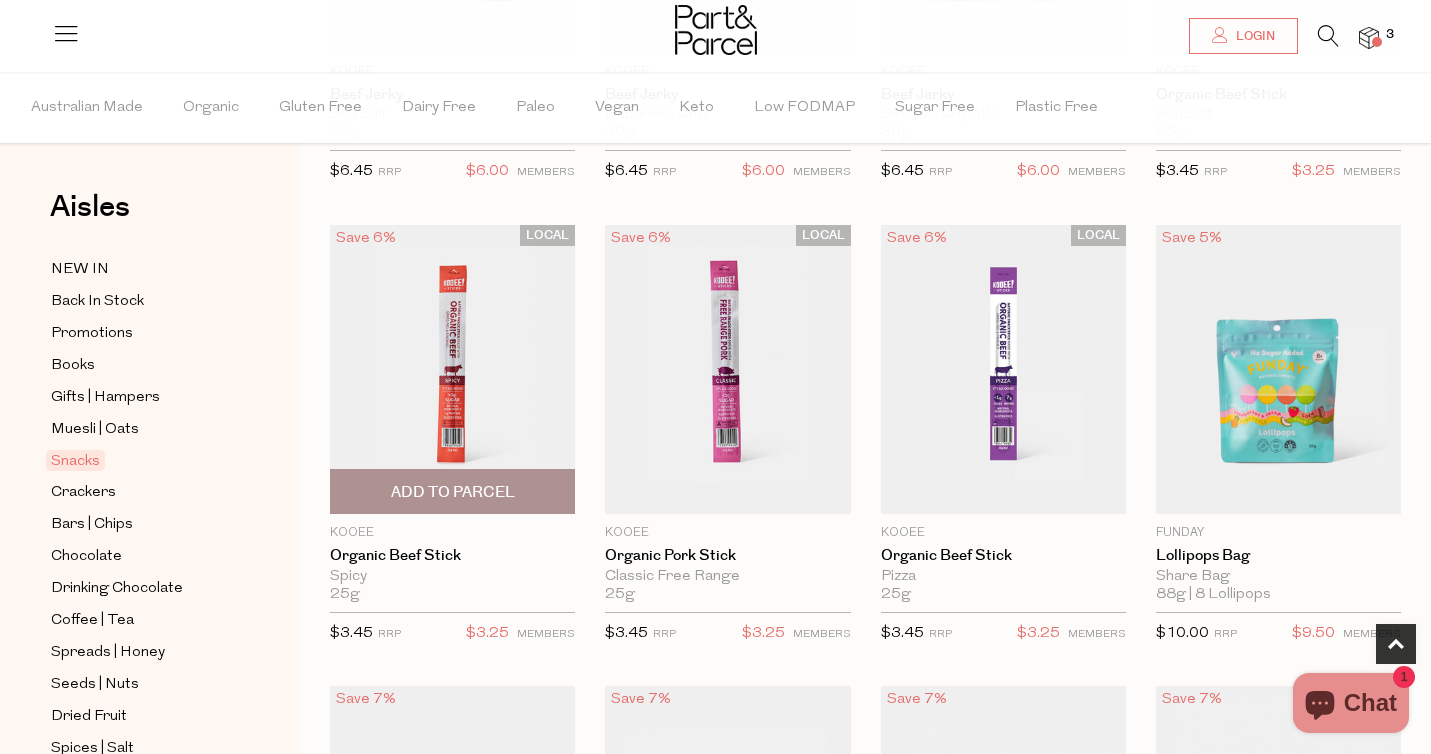 click on "Add To Parcel" at bounding box center [453, 492] 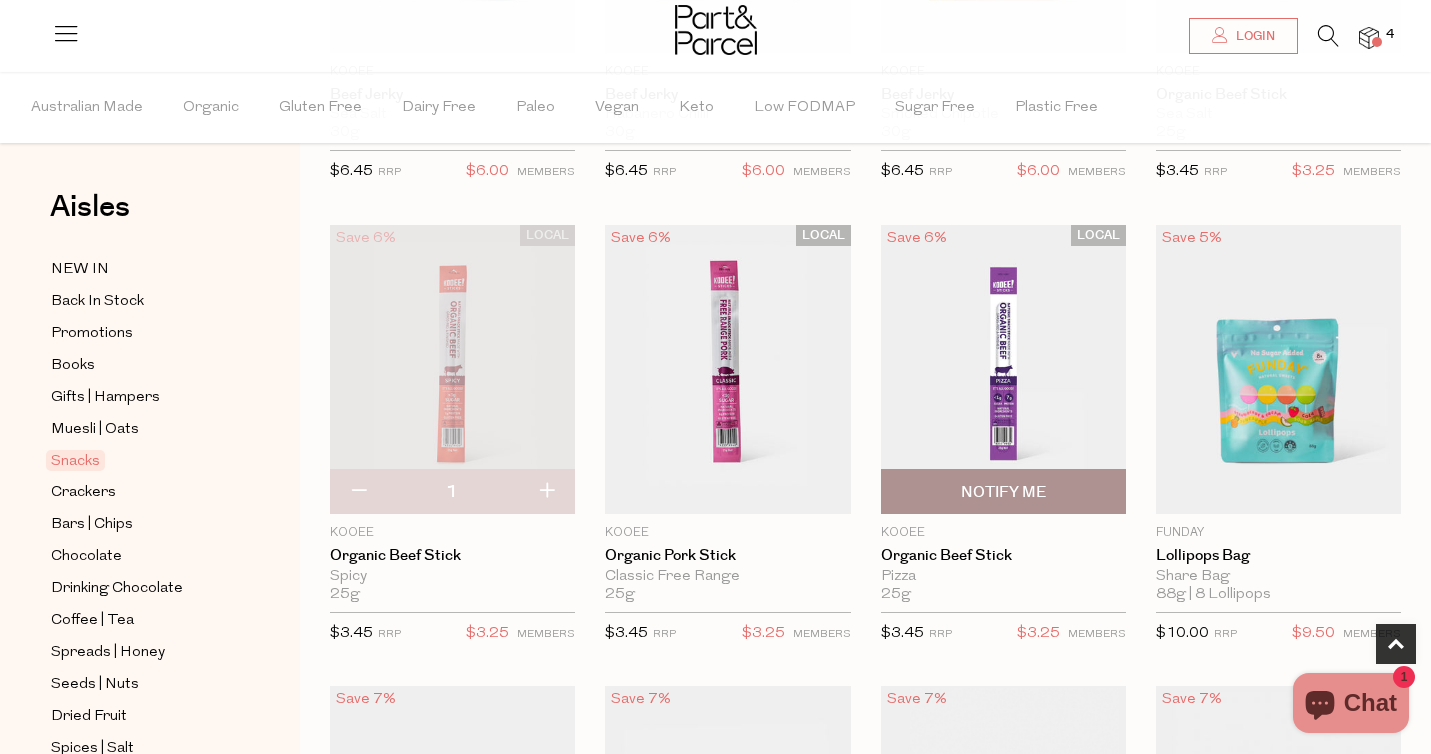 click on "Notify Me" at bounding box center (1003, 491) 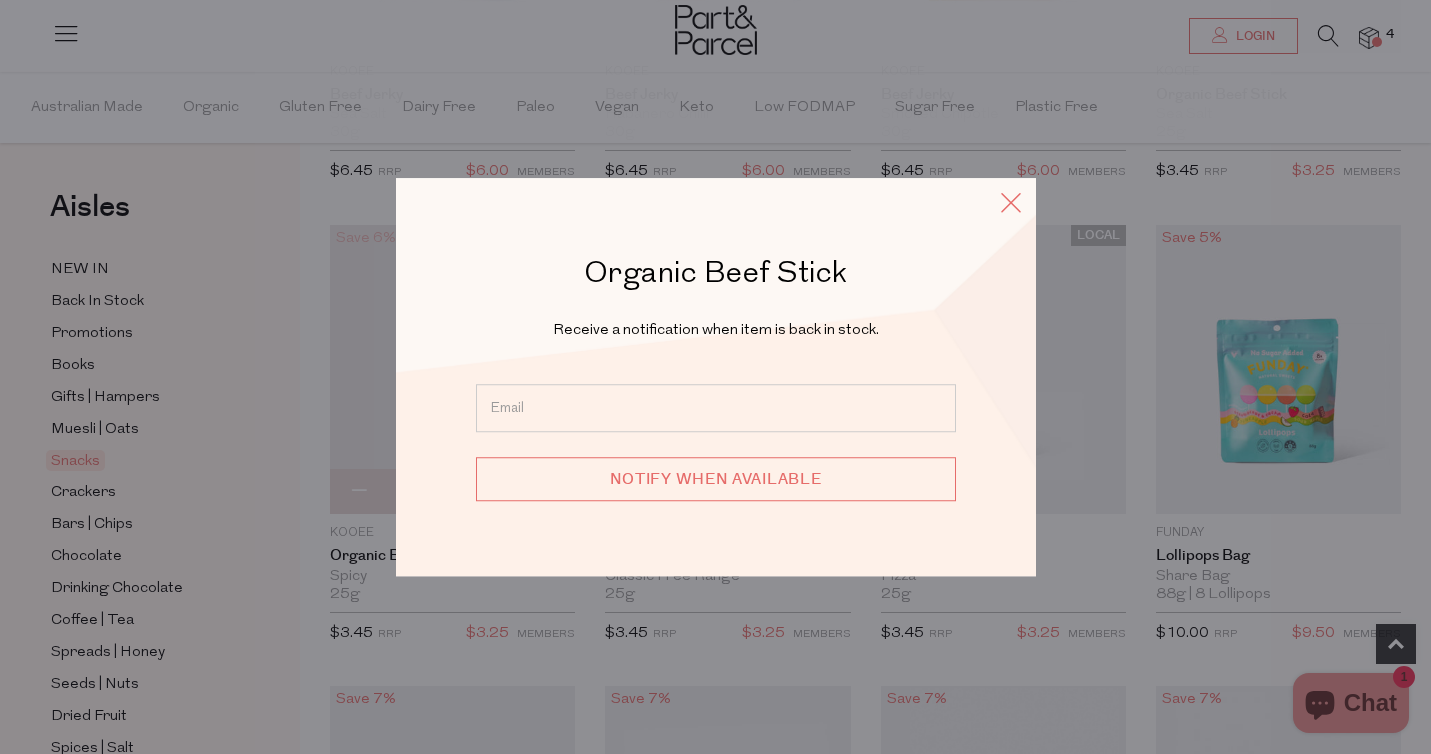click at bounding box center [1011, 202] 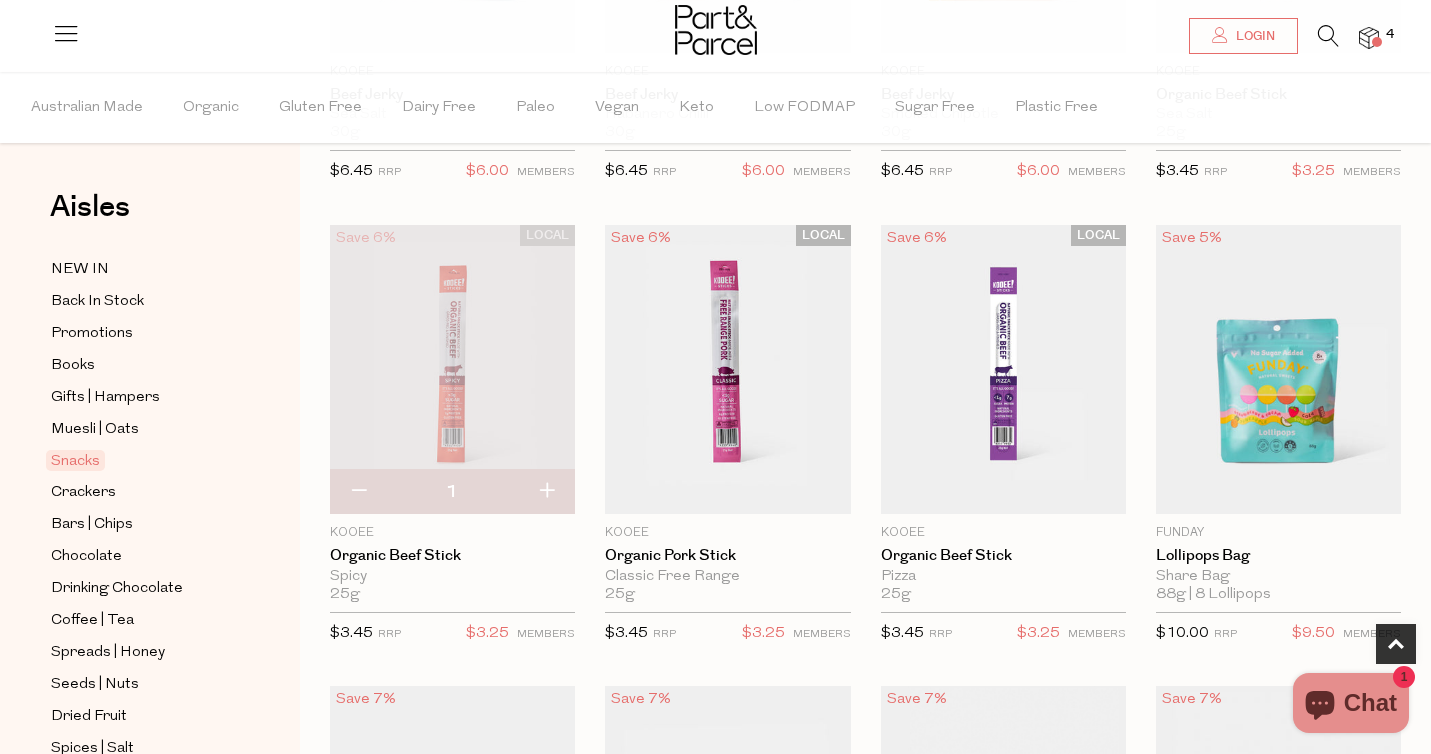 scroll, scrollTop: 1013, scrollLeft: 0, axis: vertical 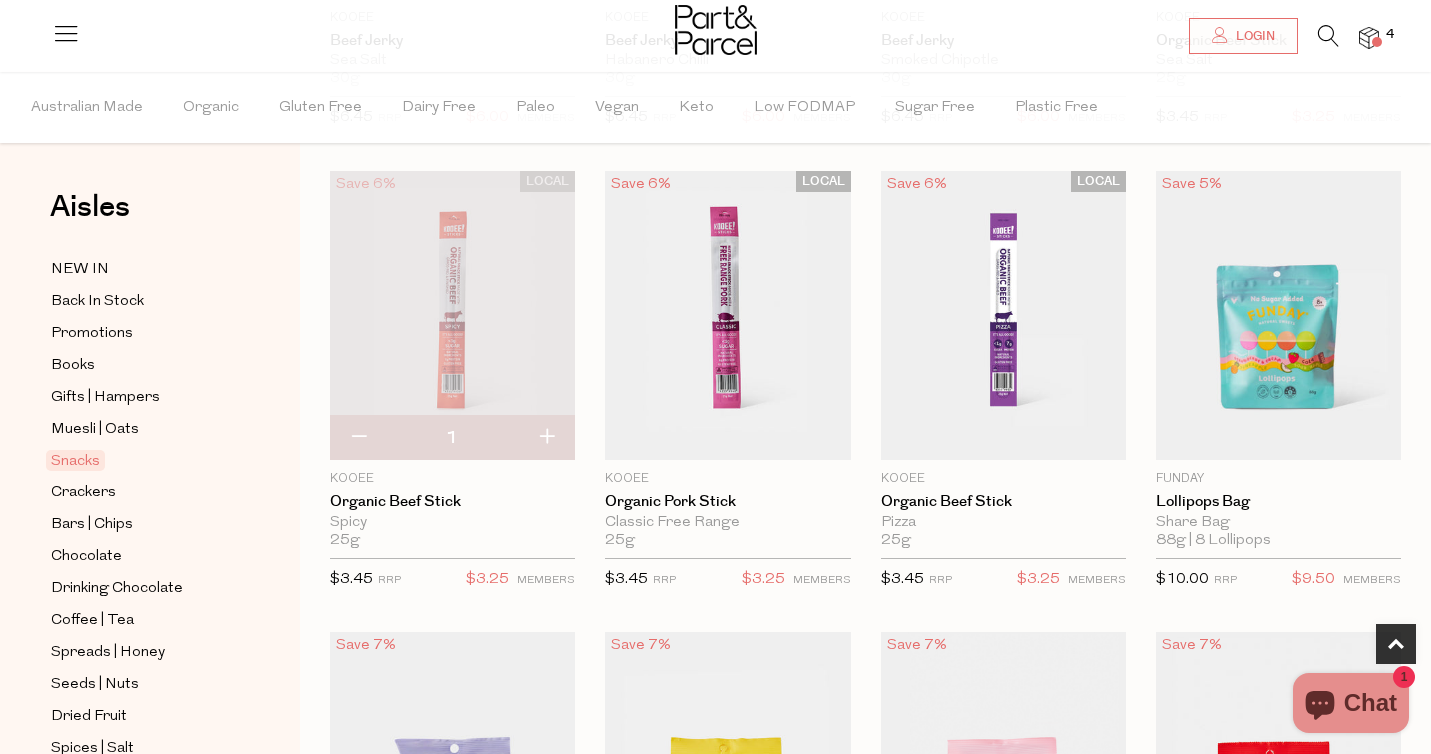 click at bounding box center [358, 438] 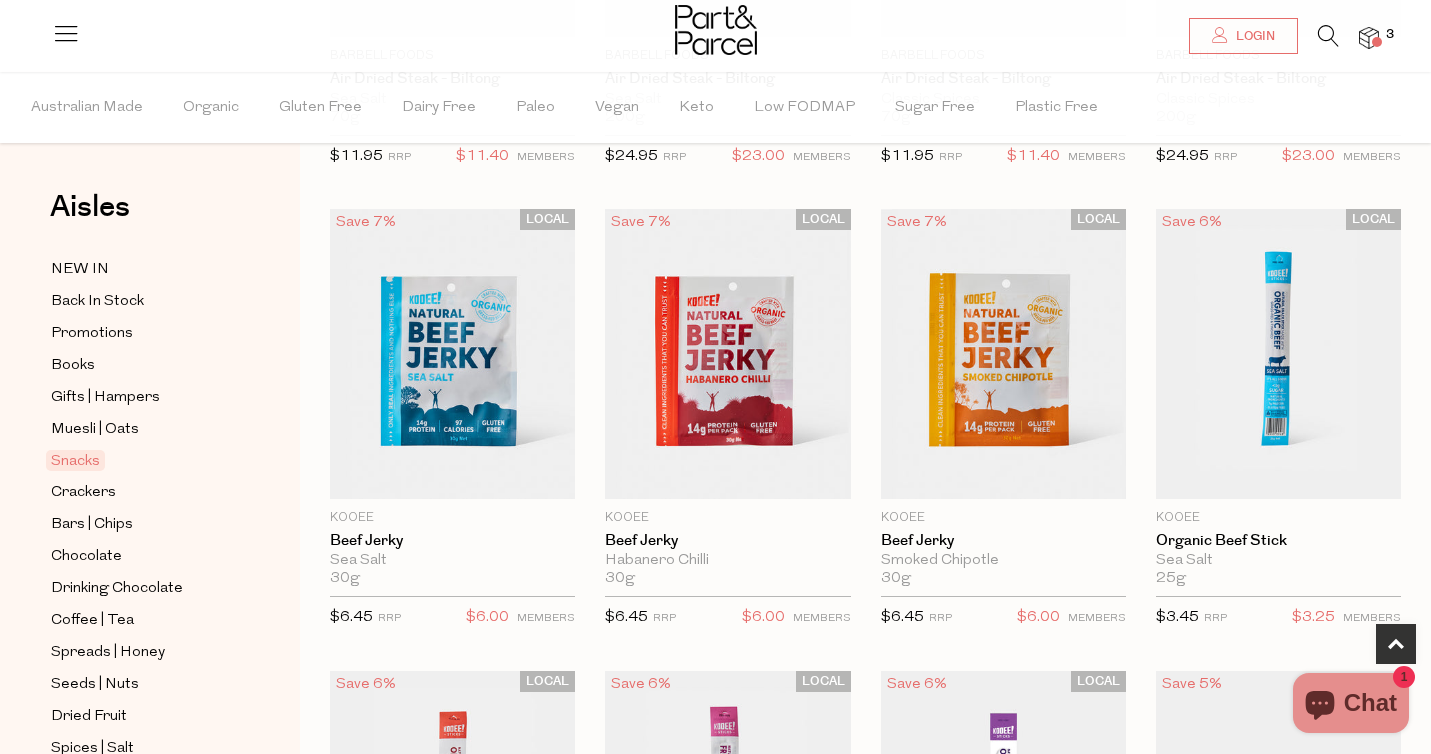 scroll, scrollTop: 516, scrollLeft: 0, axis: vertical 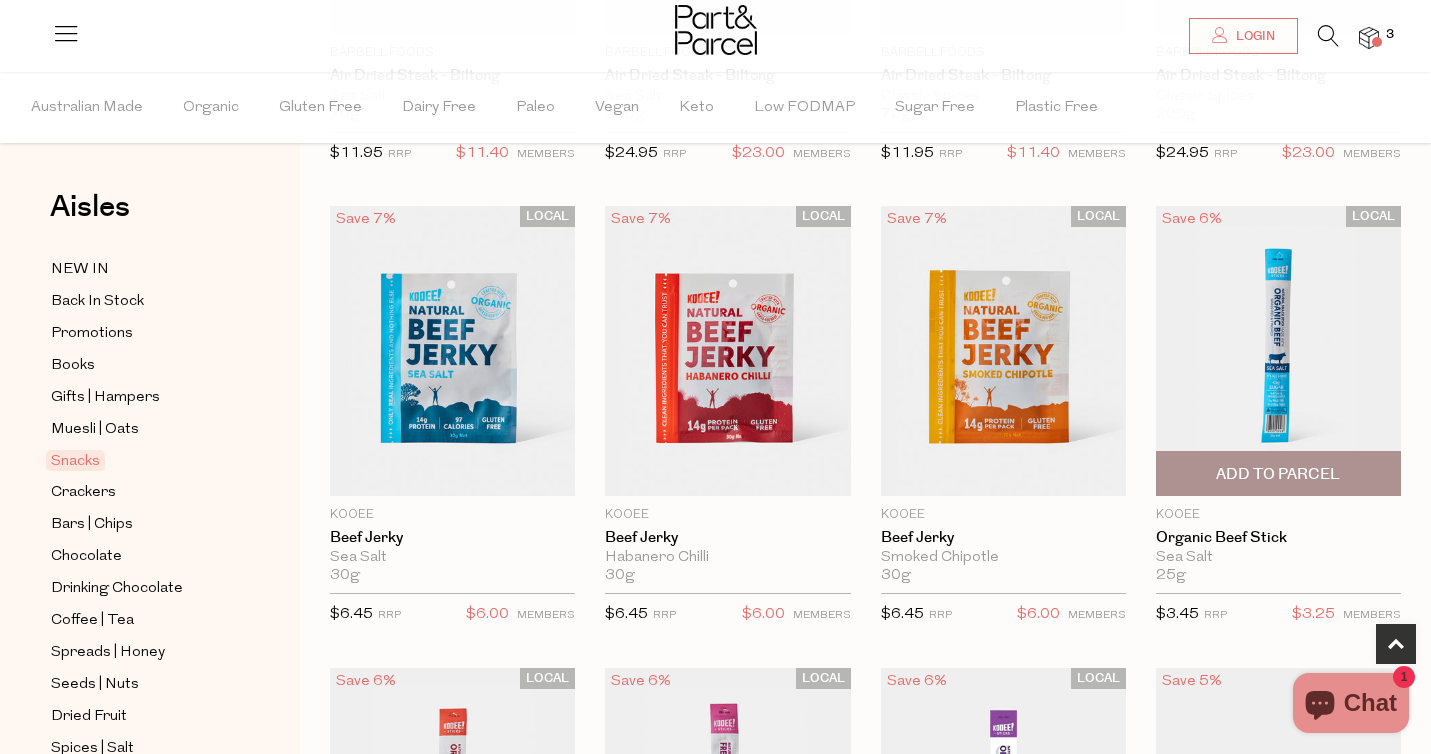 click on "Add To Parcel" at bounding box center [1278, 474] 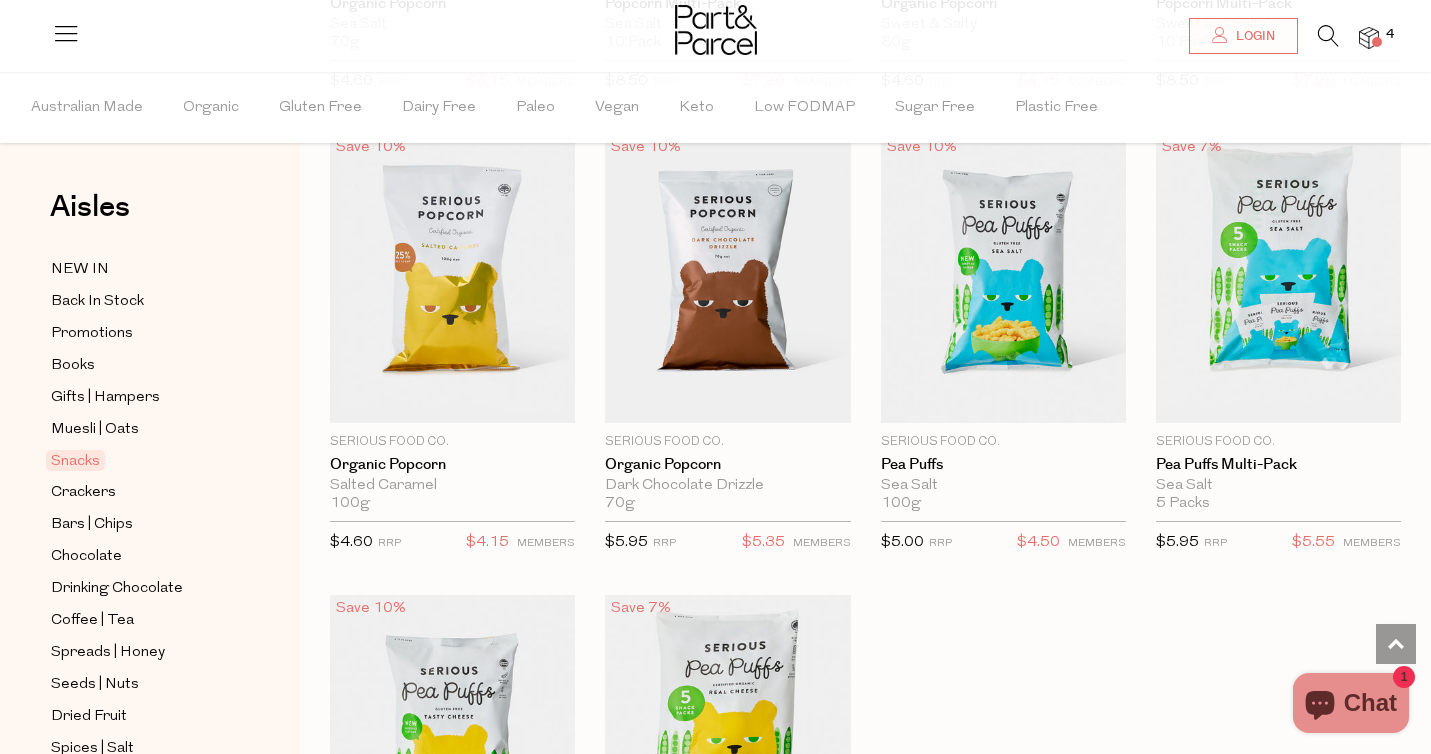 scroll, scrollTop: 5247, scrollLeft: 0, axis: vertical 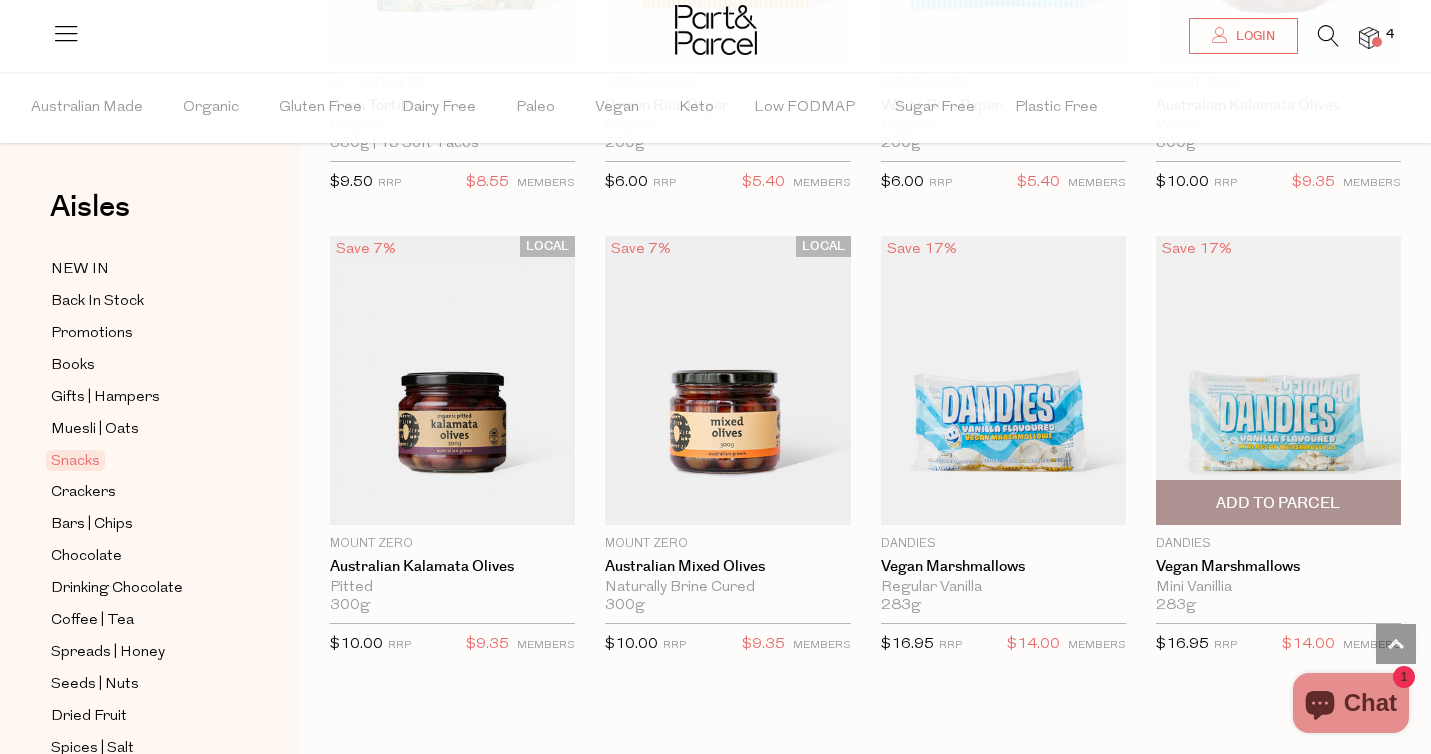 click at bounding box center [1278, 381] 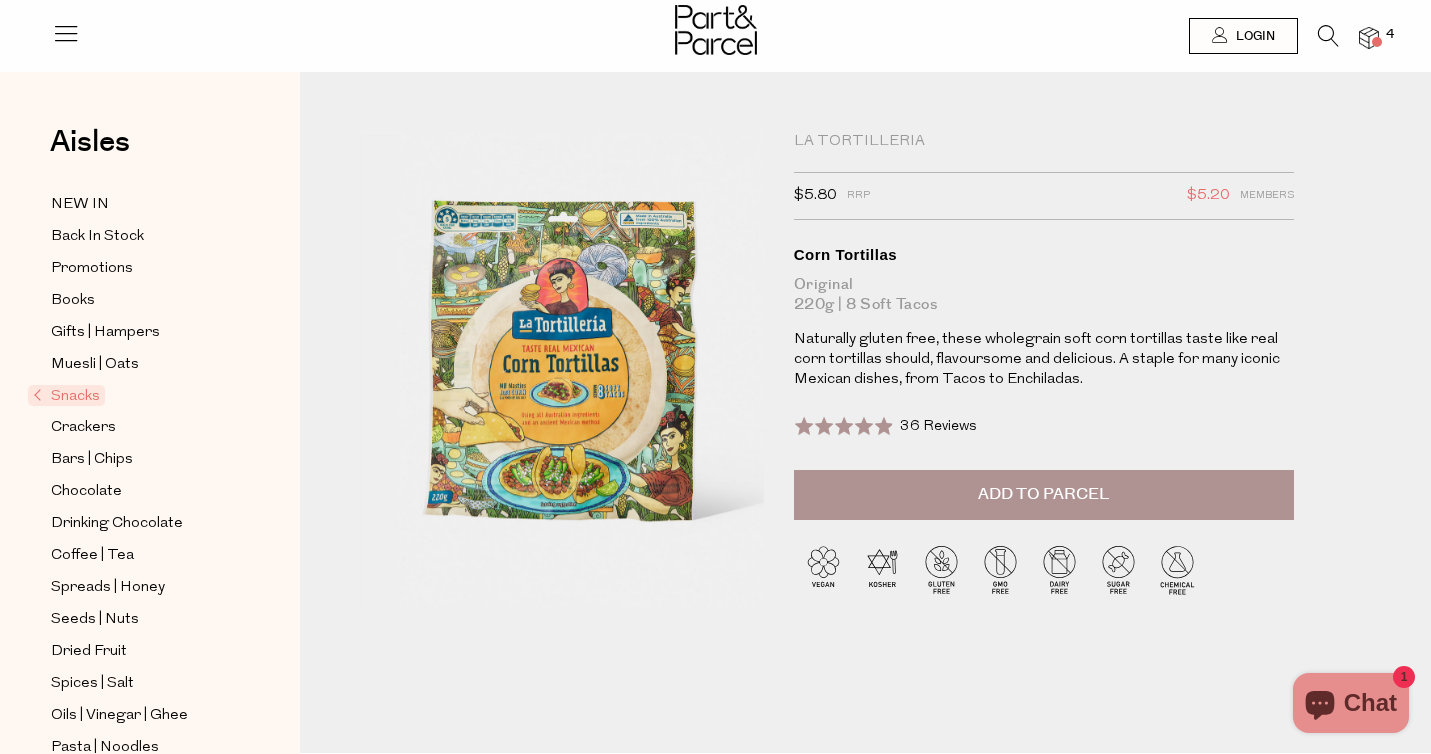 scroll, scrollTop: 0, scrollLeft: 0, axis: both 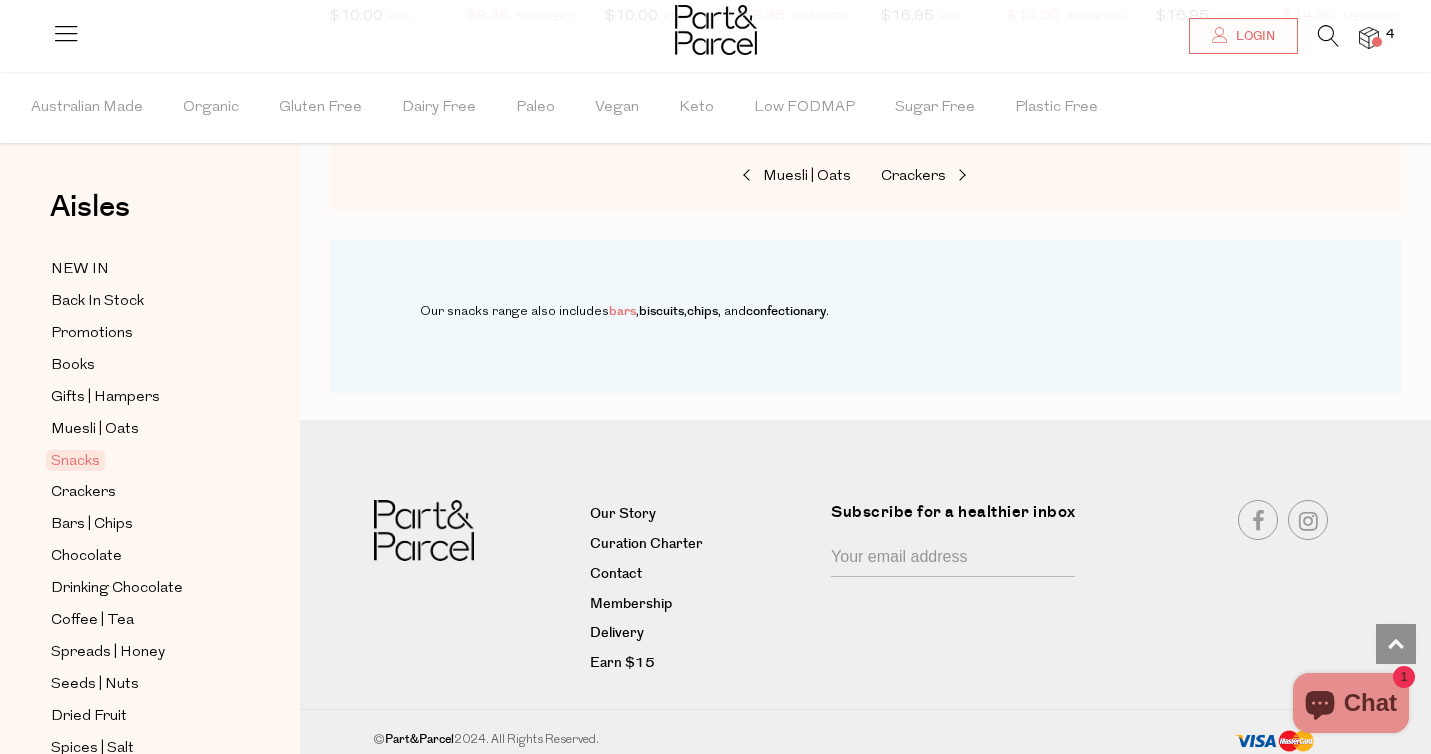 click on "bars" at bounding box center (622, 311) 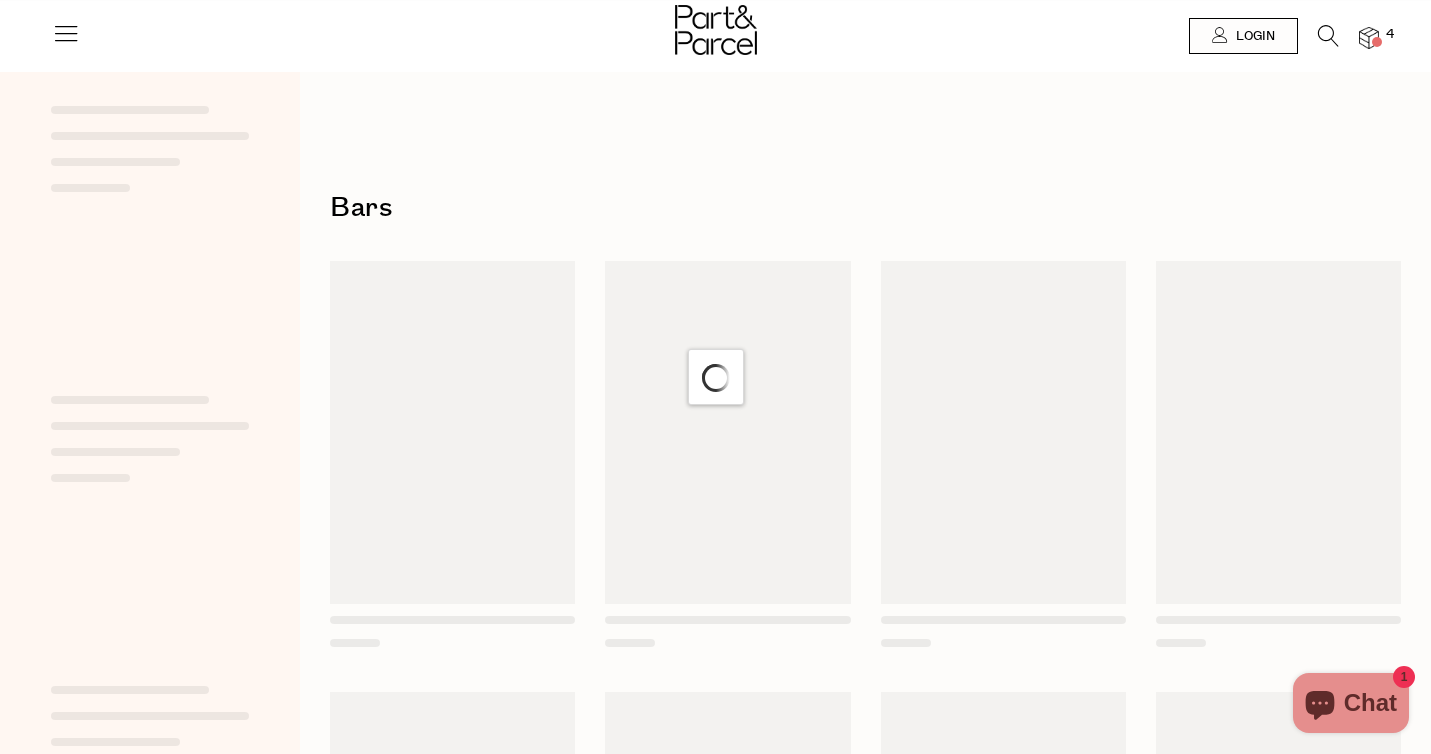 scroll, scrollTop: 0, scrollLeft: 0, axis: both 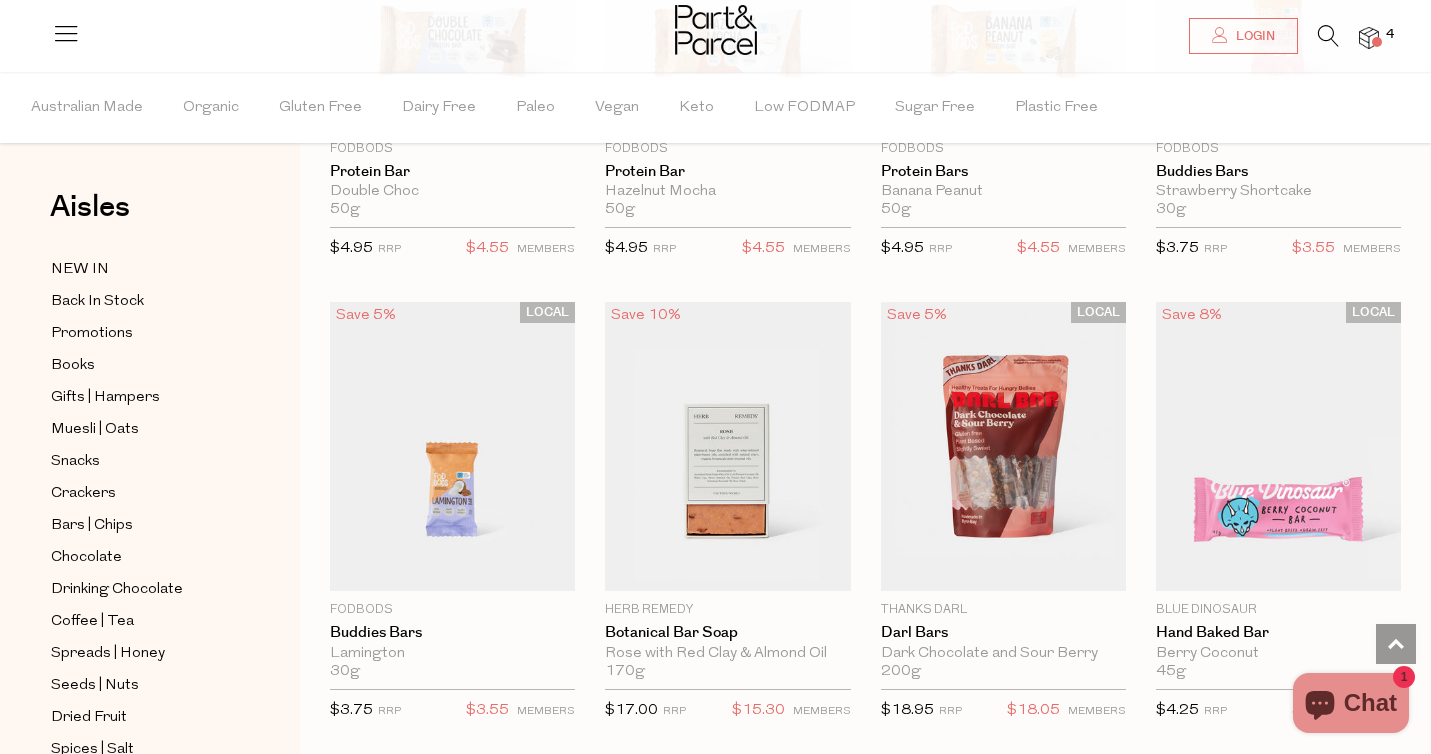 click at bounding box center [1318, 40] 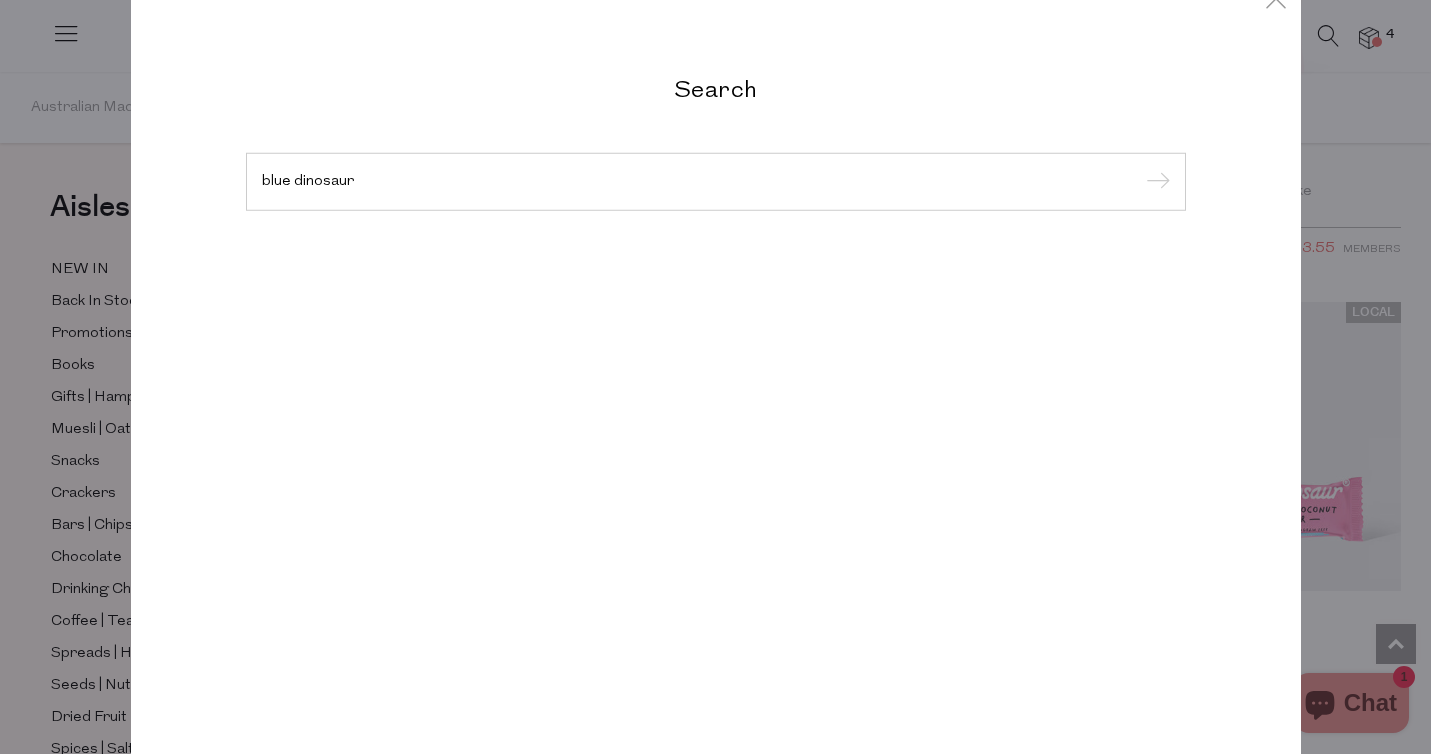 type on "blue dinosaur" 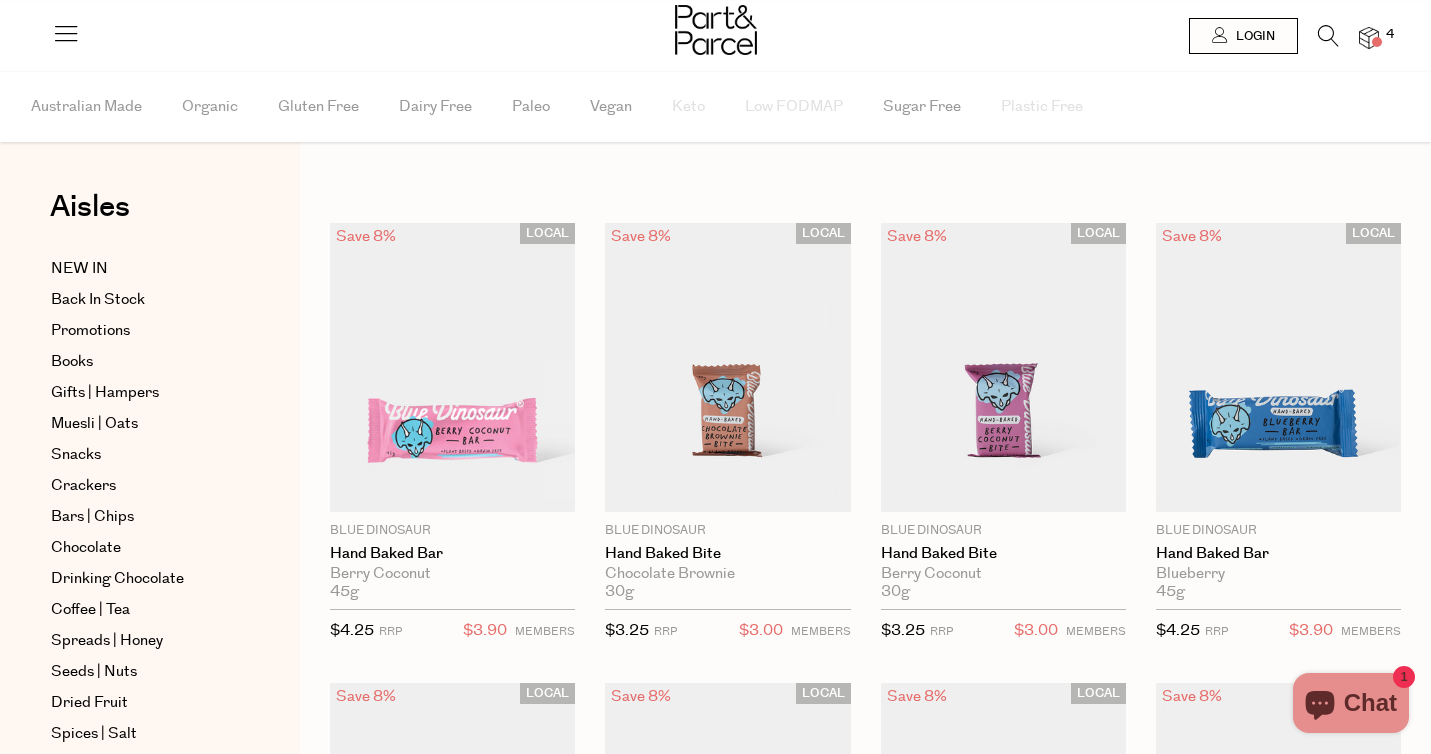 scroll, scrollTop: 0, scrollLeft: 0, axis: both 